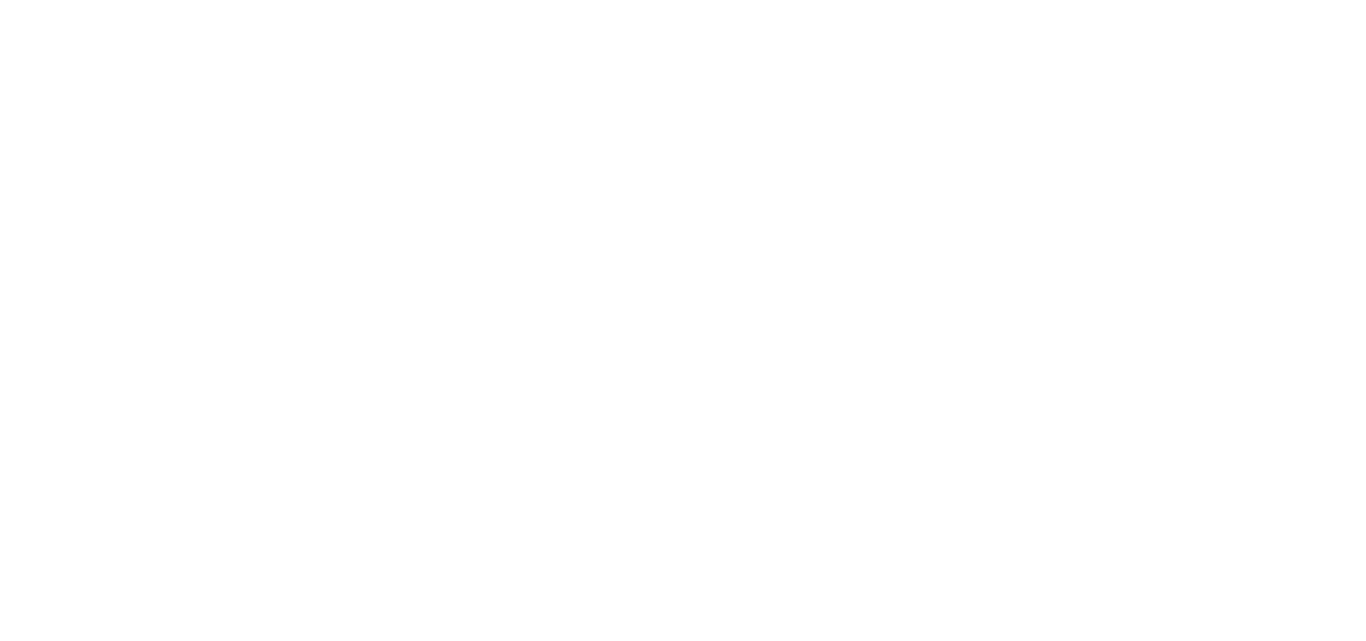 scroll, scrollTop: 0, scrollLeft: 0, axis: both 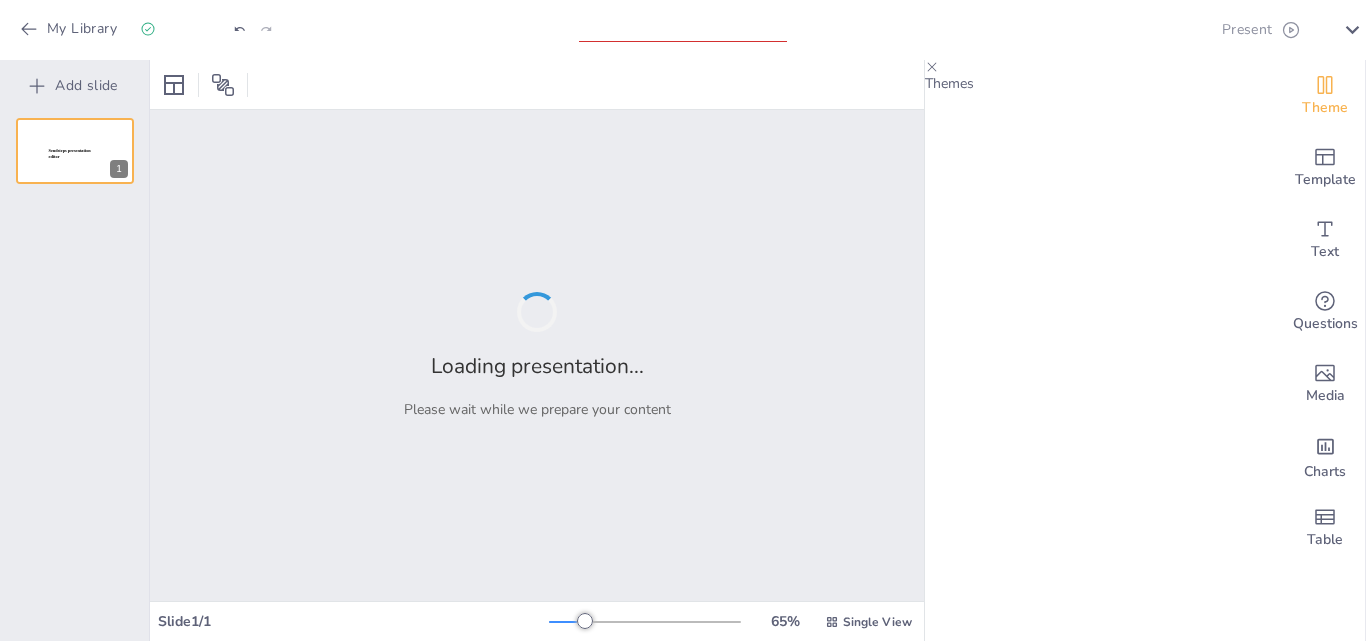 type on "Analisis Pengaruh Kompetensi Digital Terhadap Kinerja Admin Media Sosial di Pemerintah Kota [CITY]" 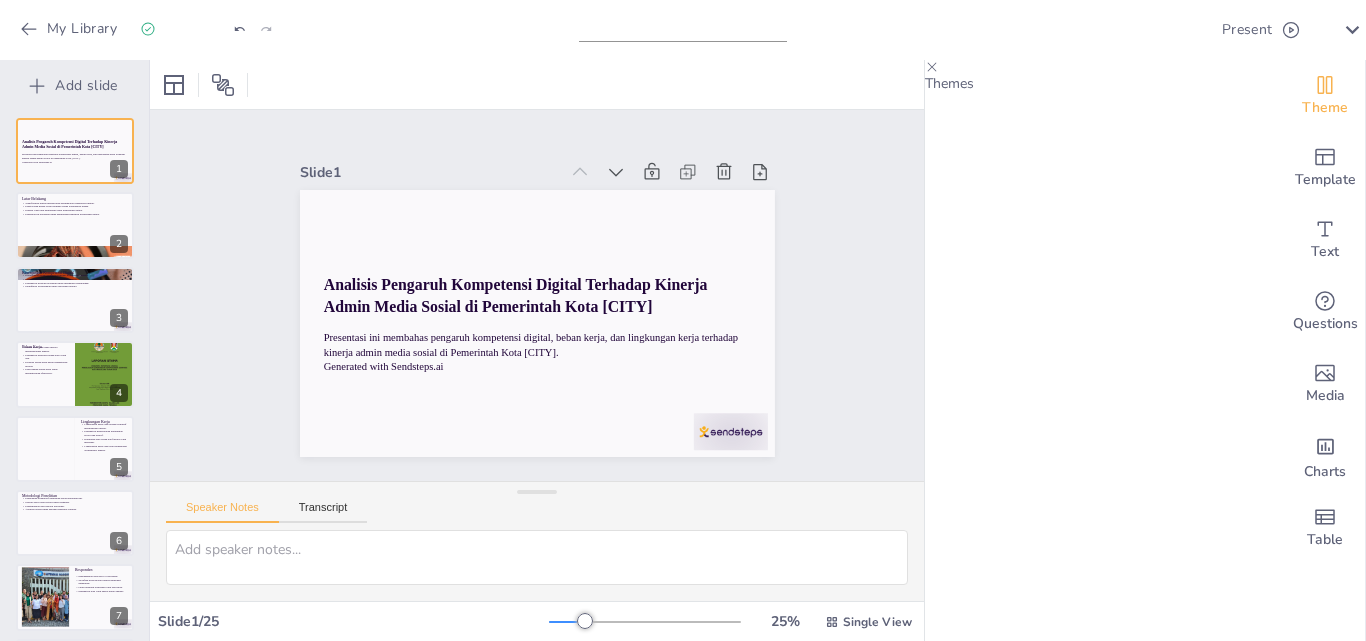 checkbox on "true" 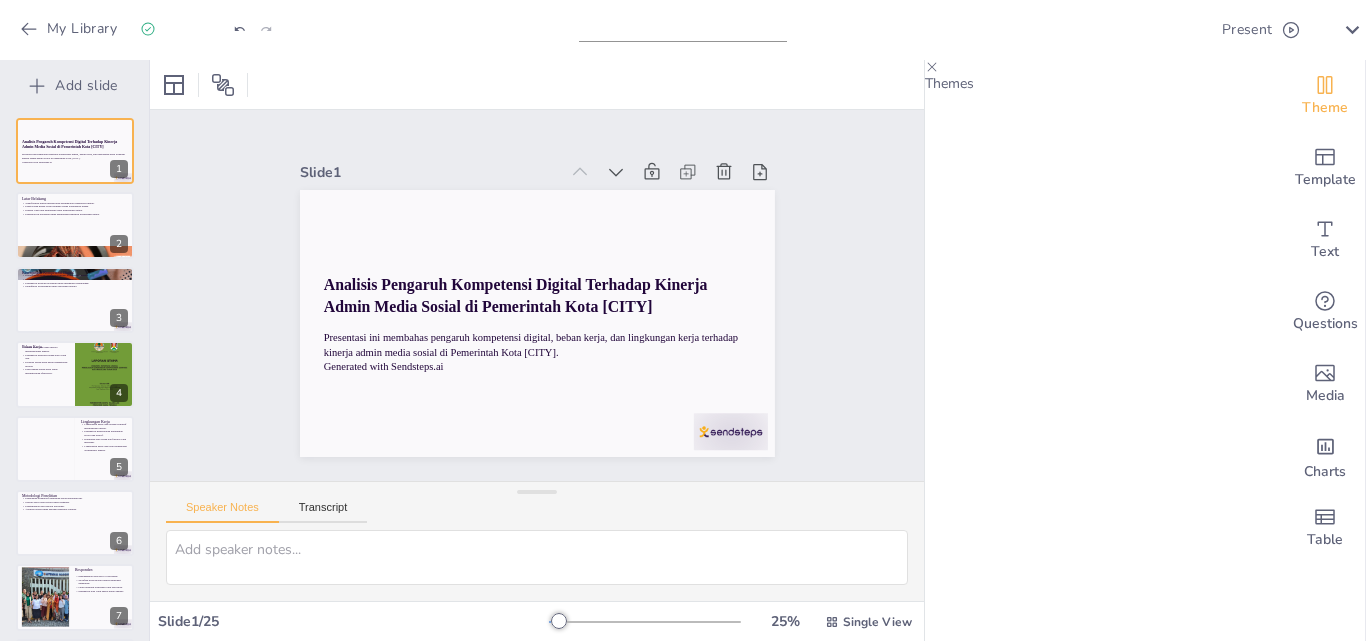checkbox on "true" 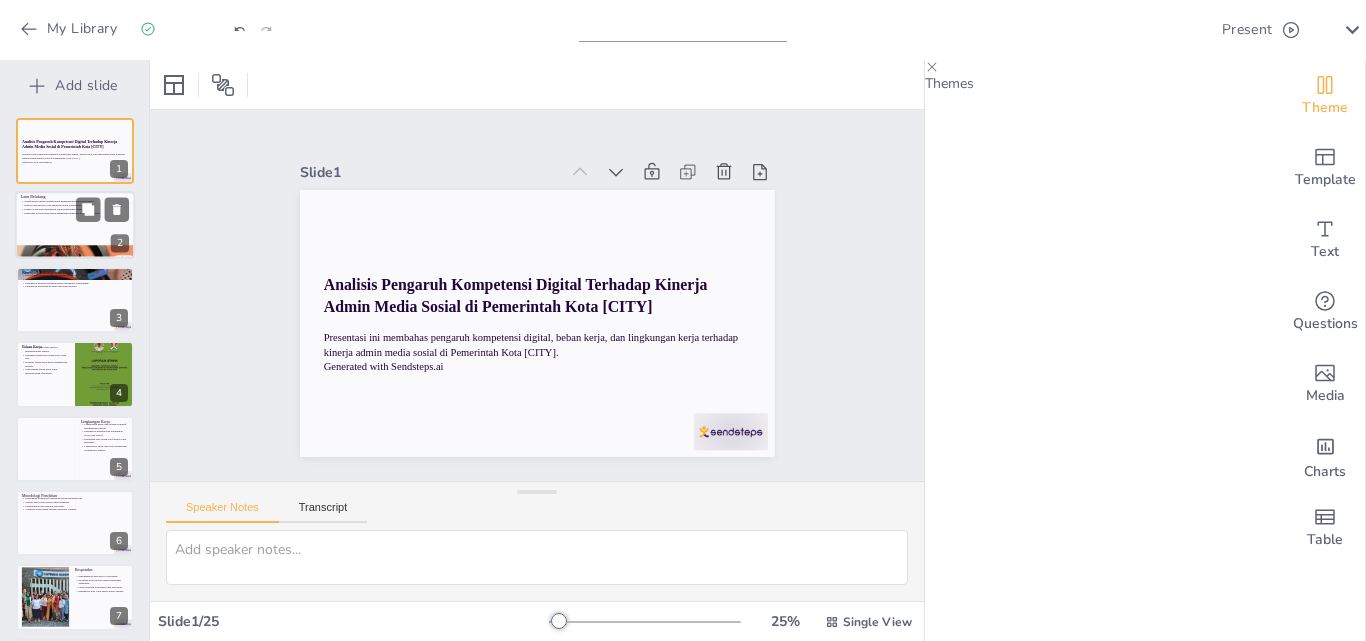 checkbox on "true" 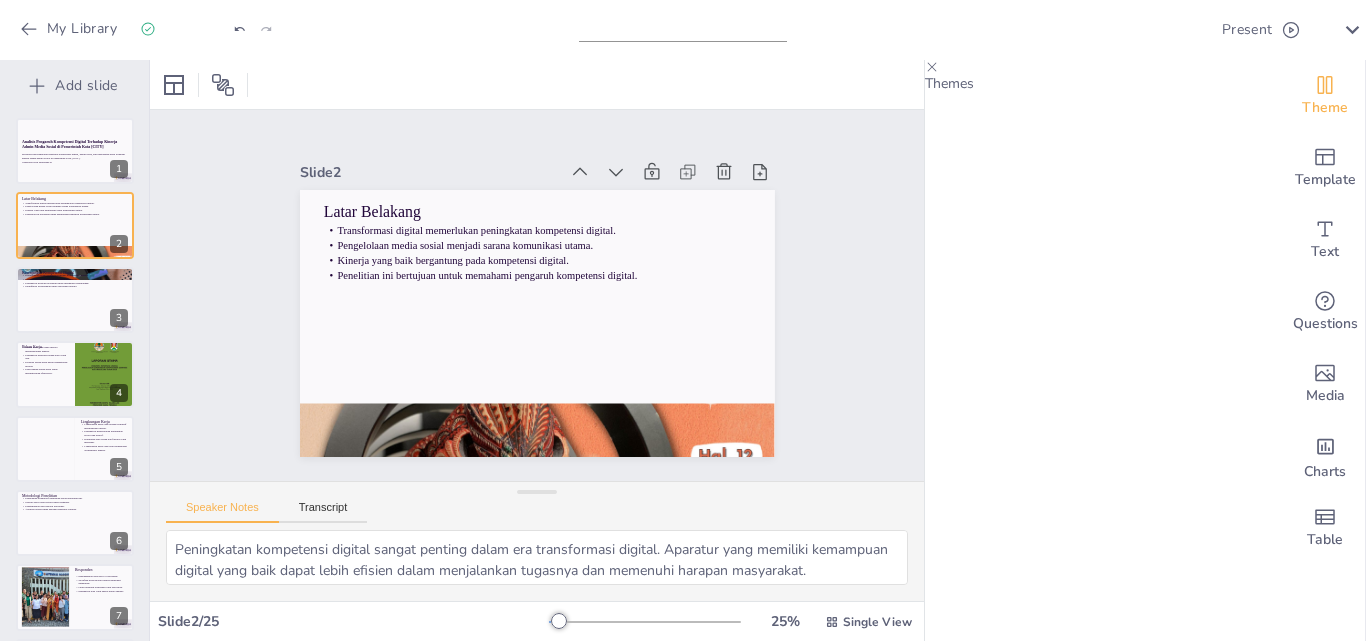 checkbox on "true" 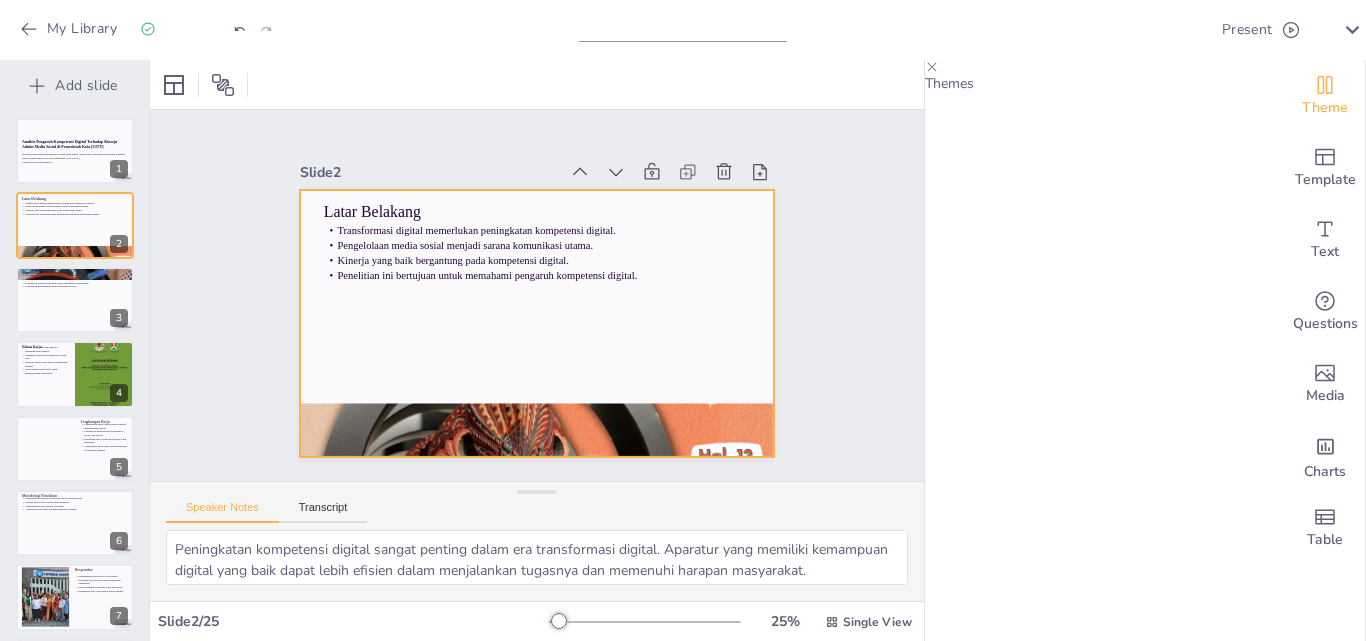checkbox on "true" 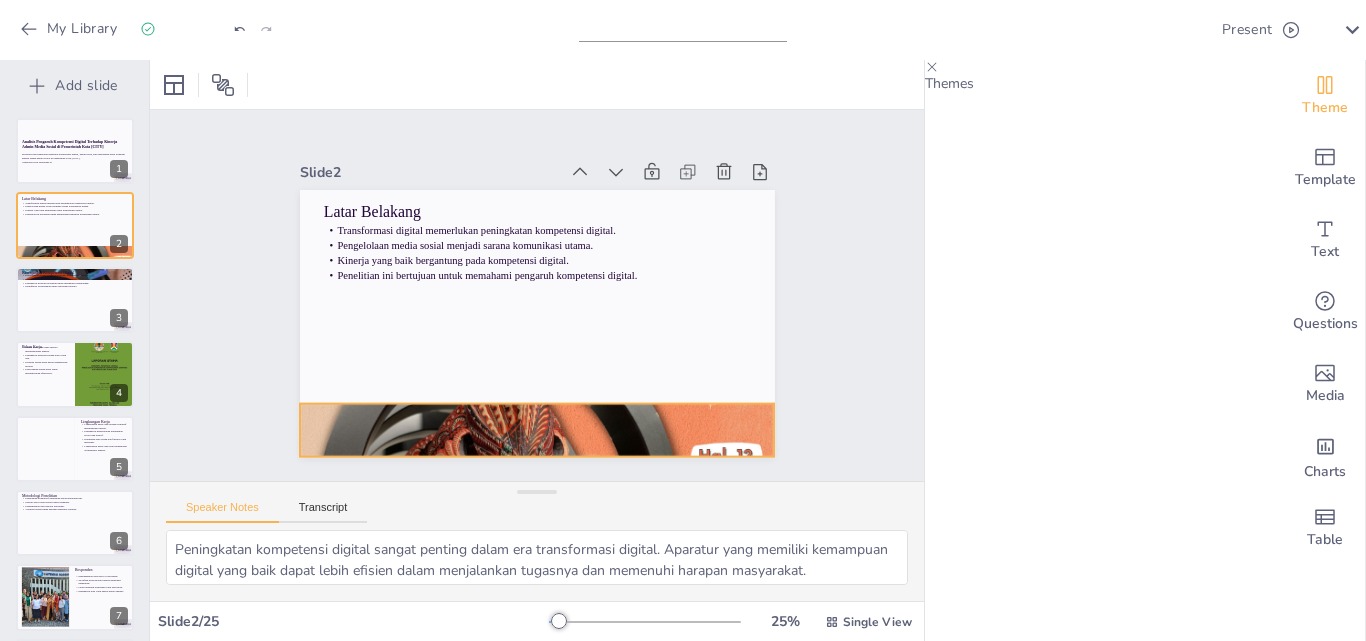 checkbox on "true" 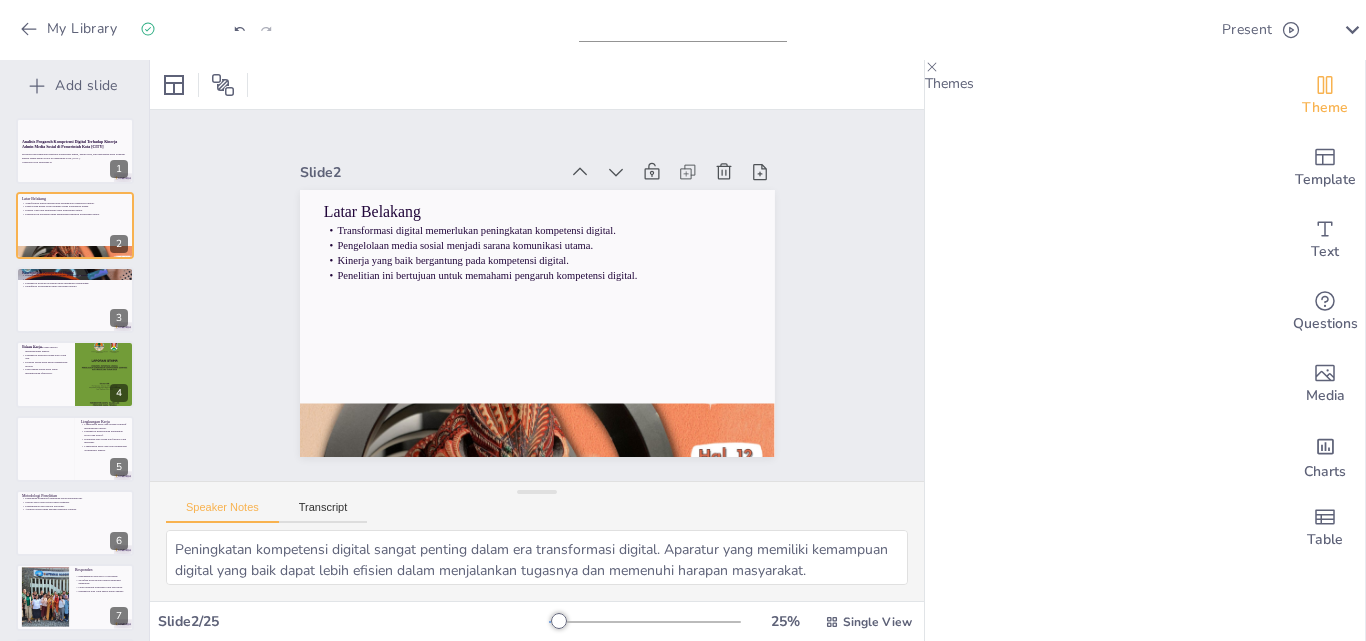 checkbox on "true" 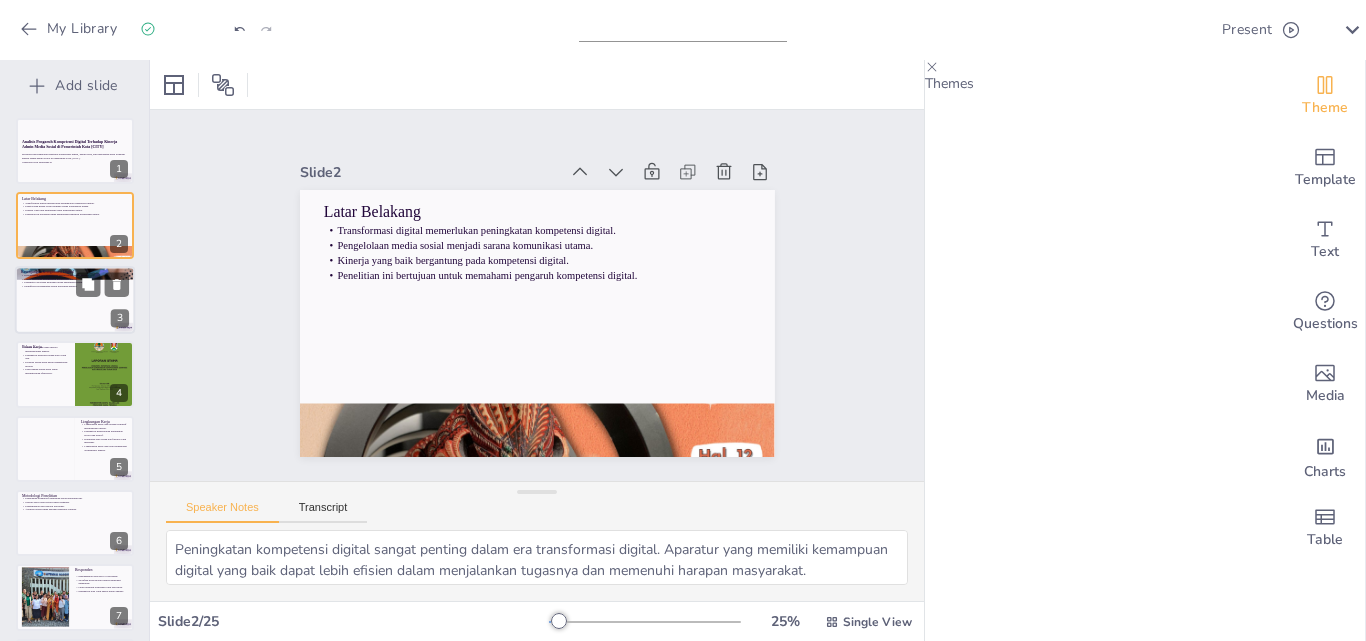 checkbox on "true" 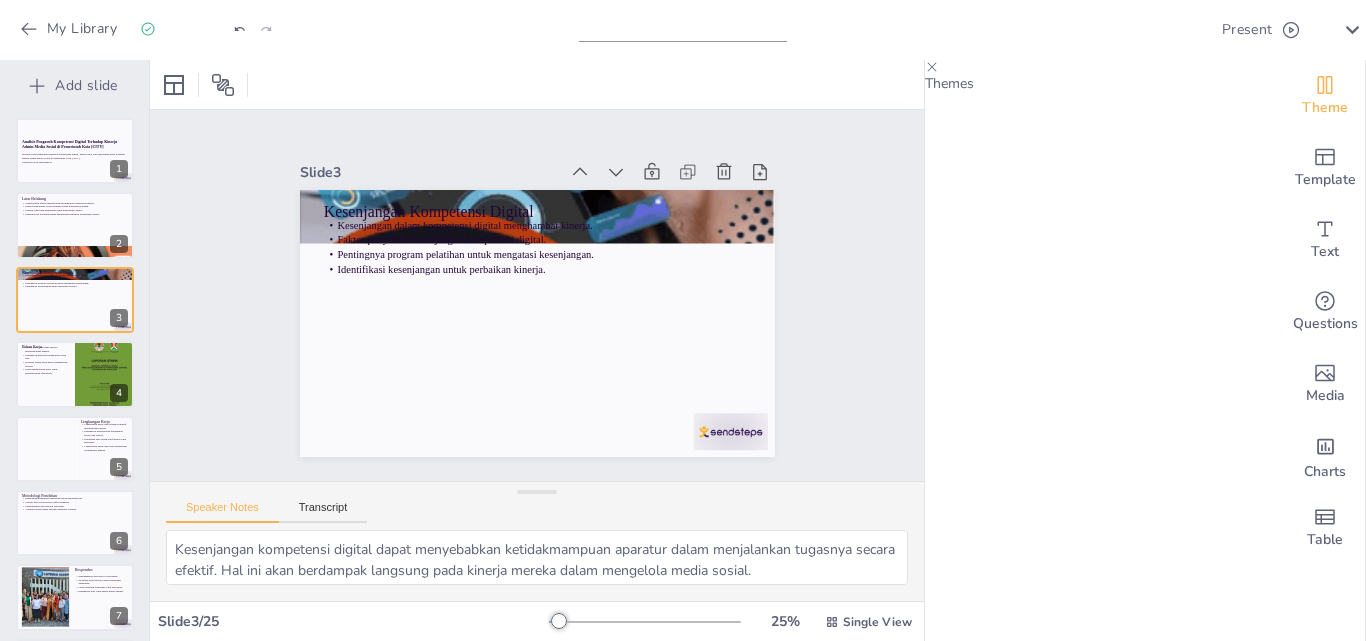 checkbox on "true" 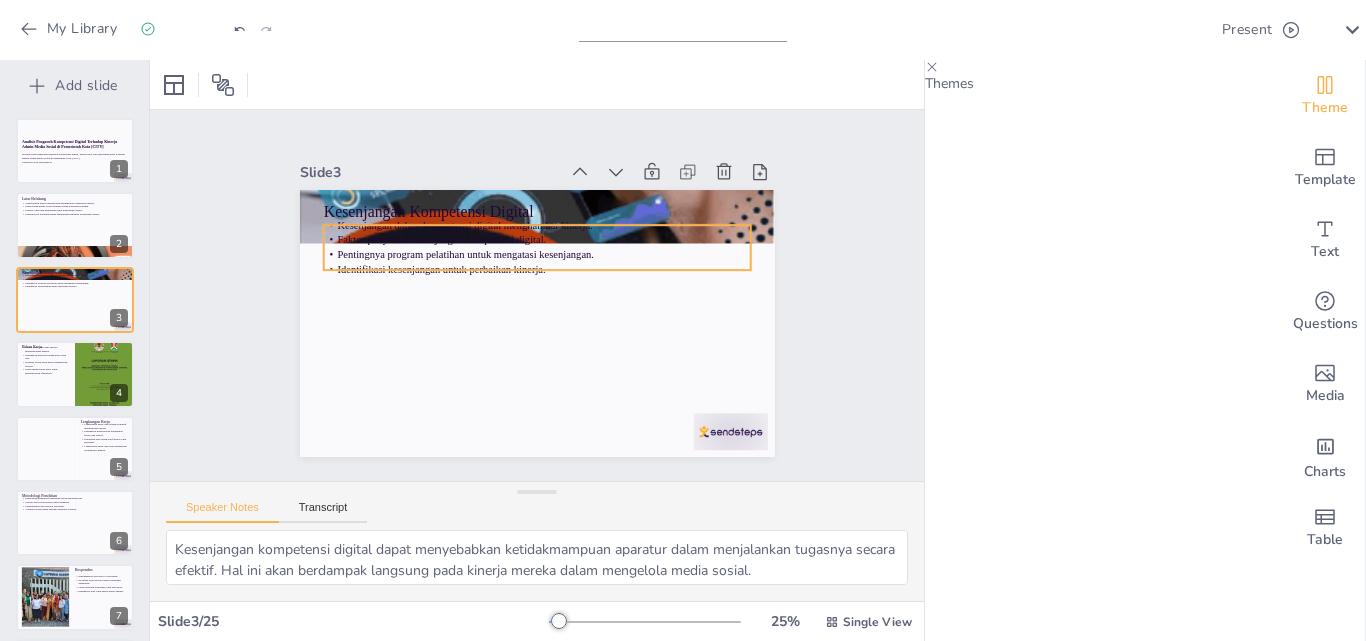 checkbox on "true" 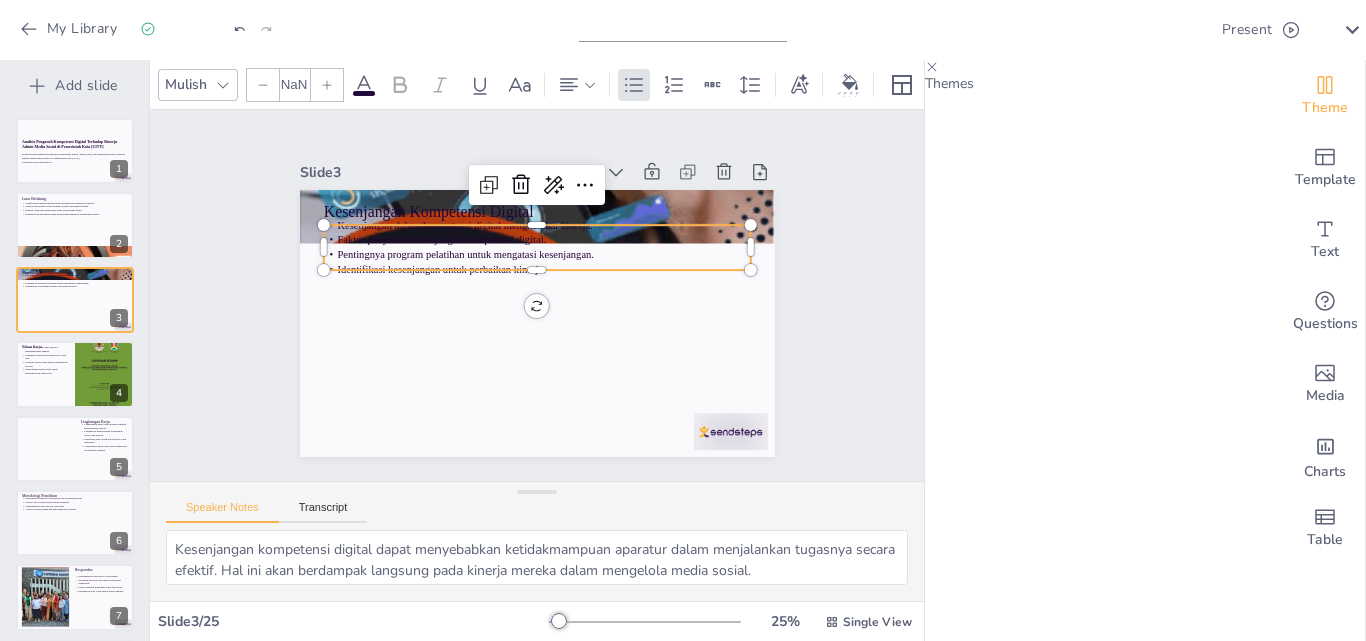 checkbox on "true" 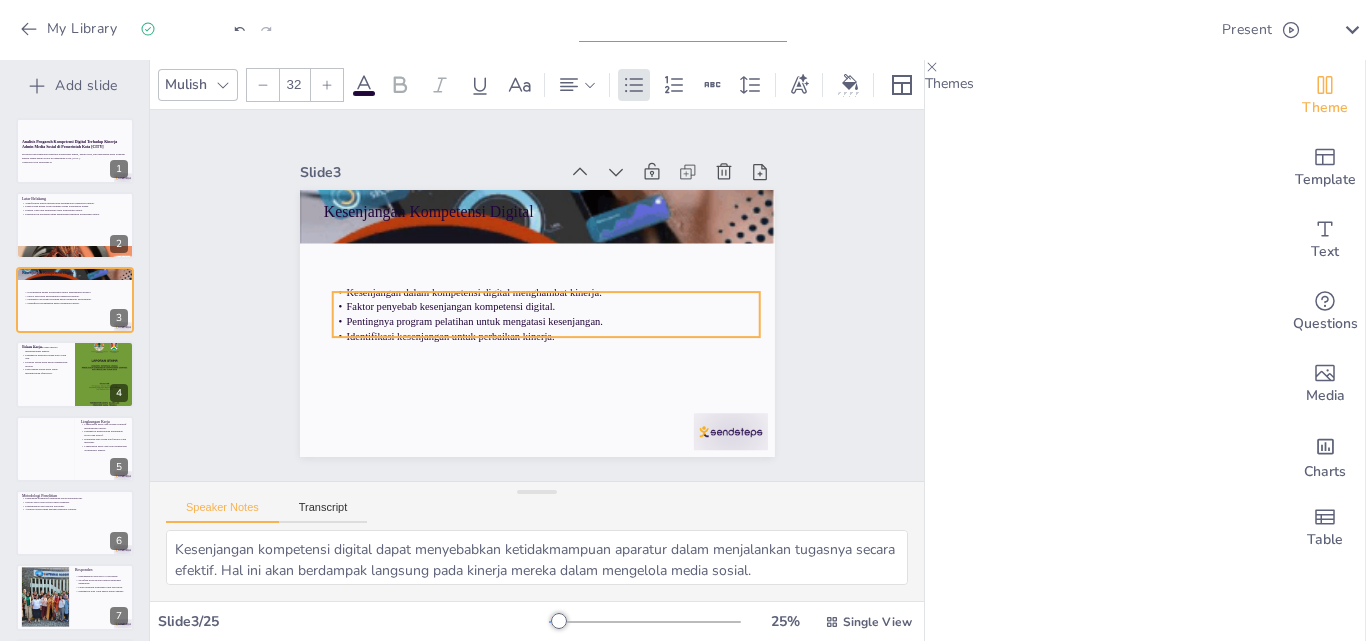 checkbox on "true" 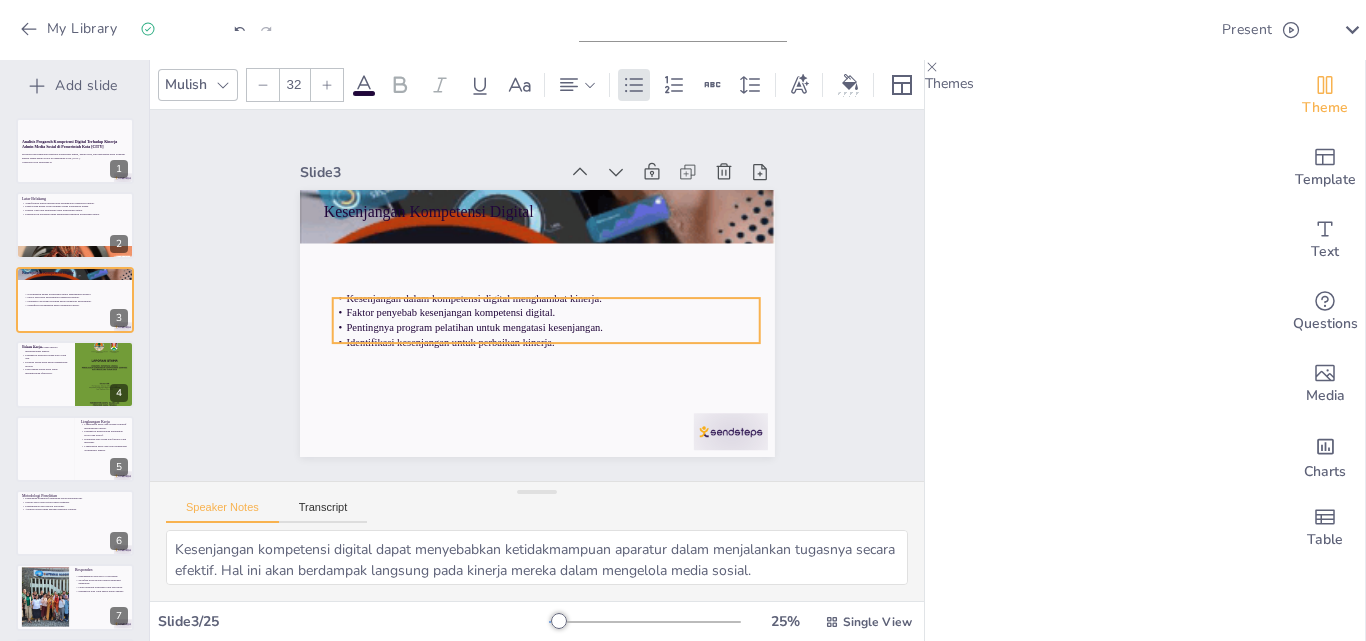 drag, startPoint x: 429, startPoint y: 231, endPoint x: 438, endPoint y: 304, distance: 73.552704 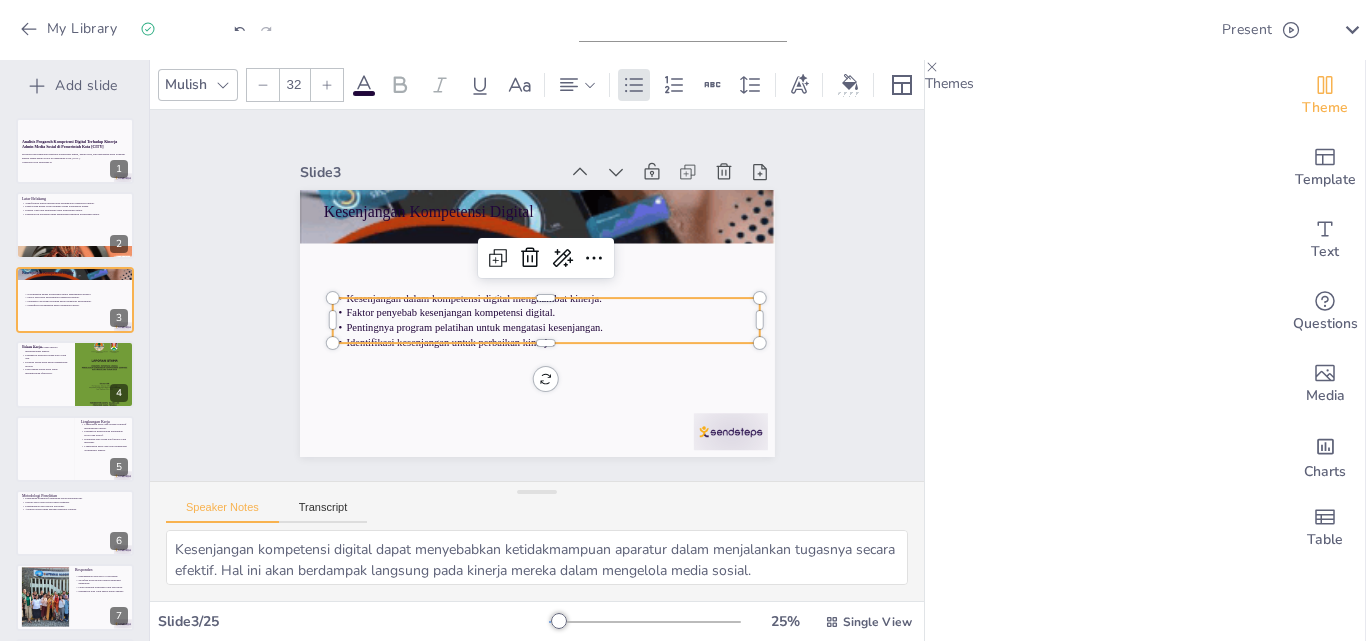 checkbox on "true" 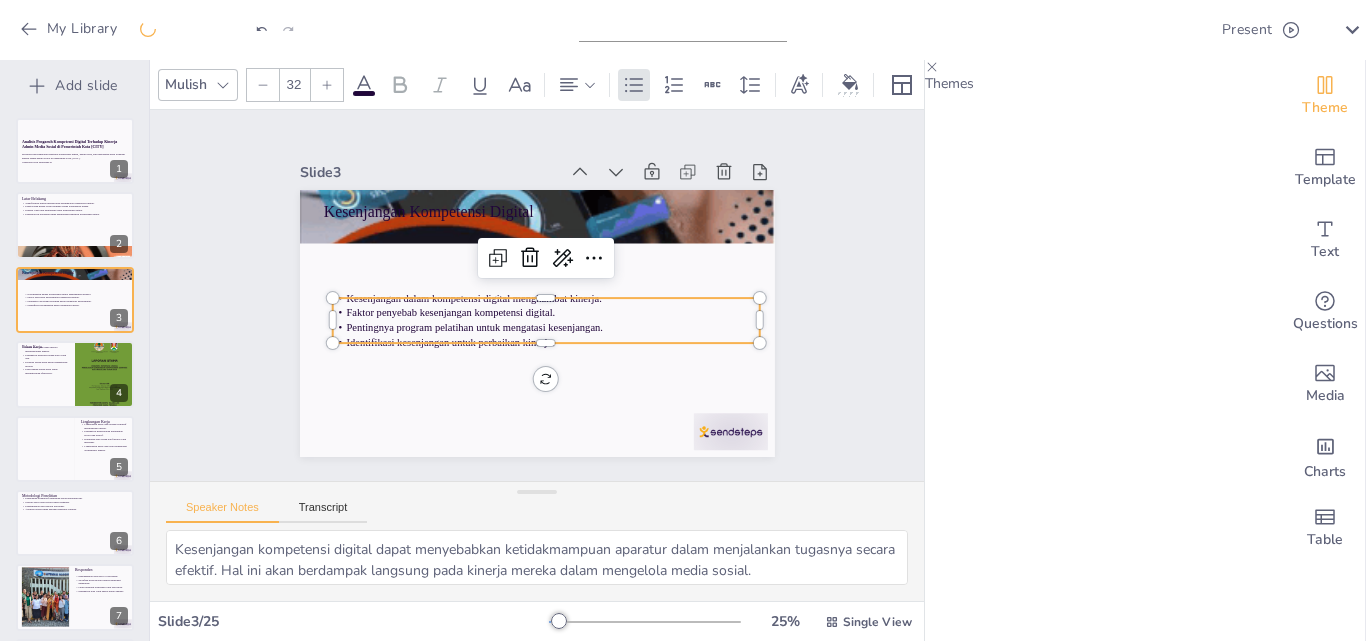 checkbox on "true" 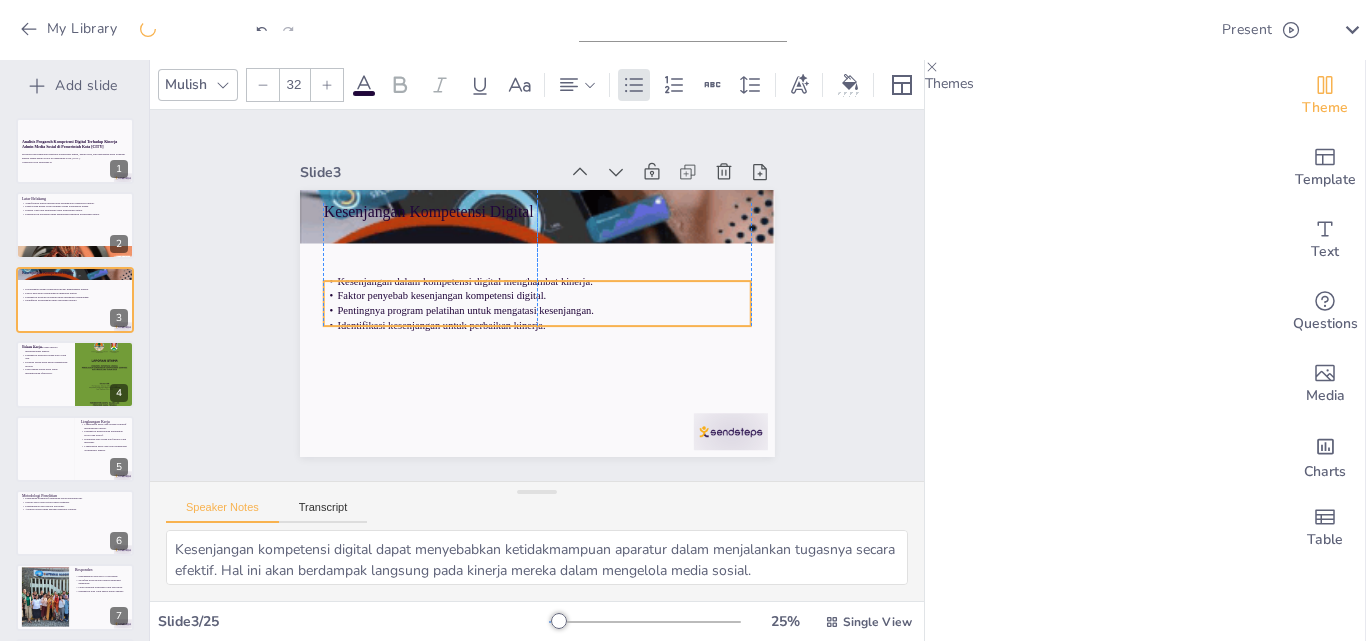 checkbox on "true" 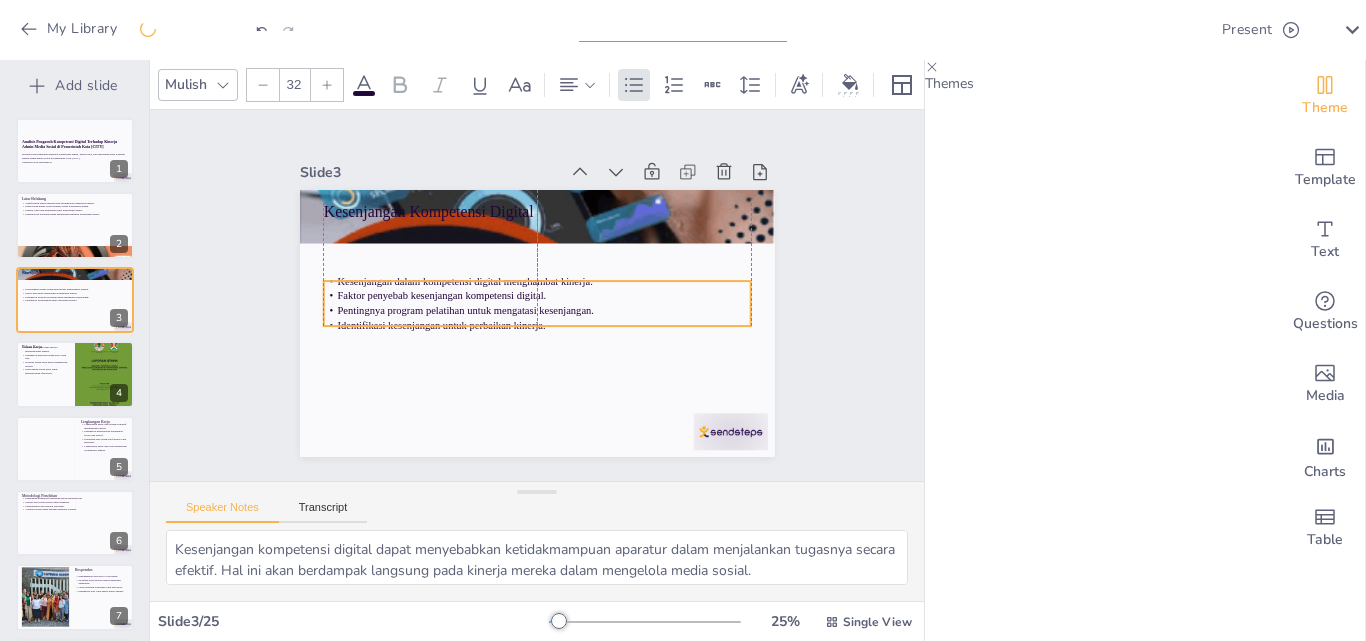 checkbox on "true" 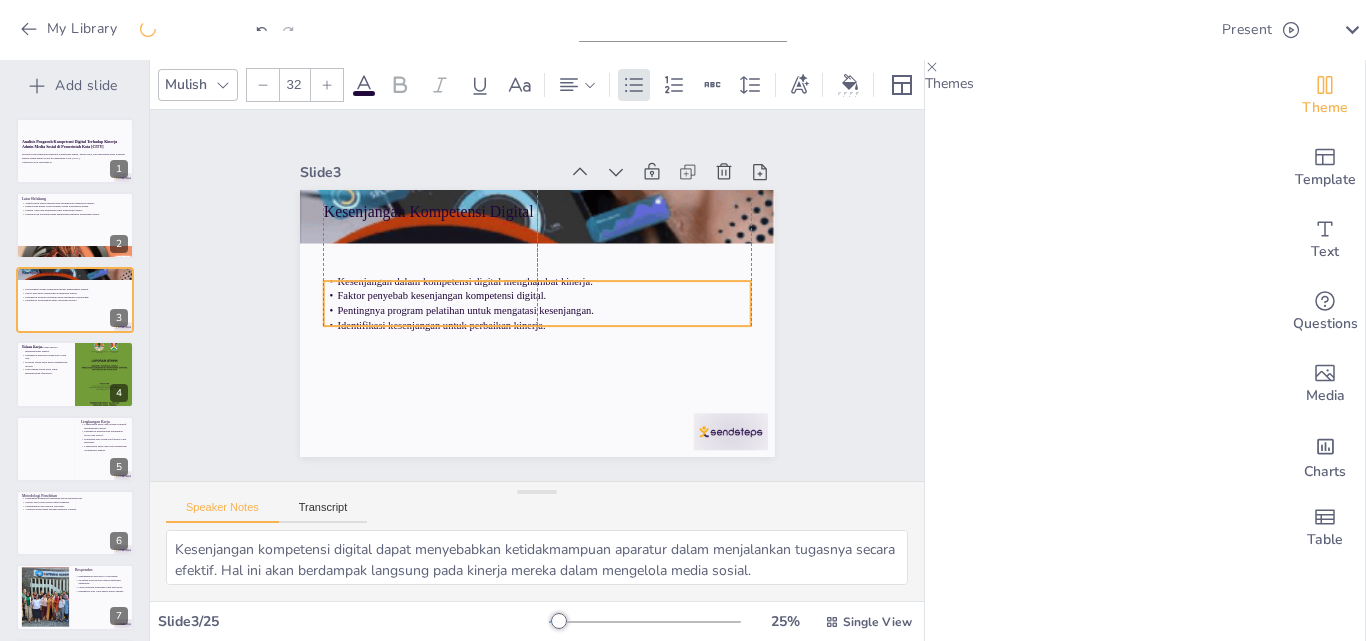 checkbox on "true" 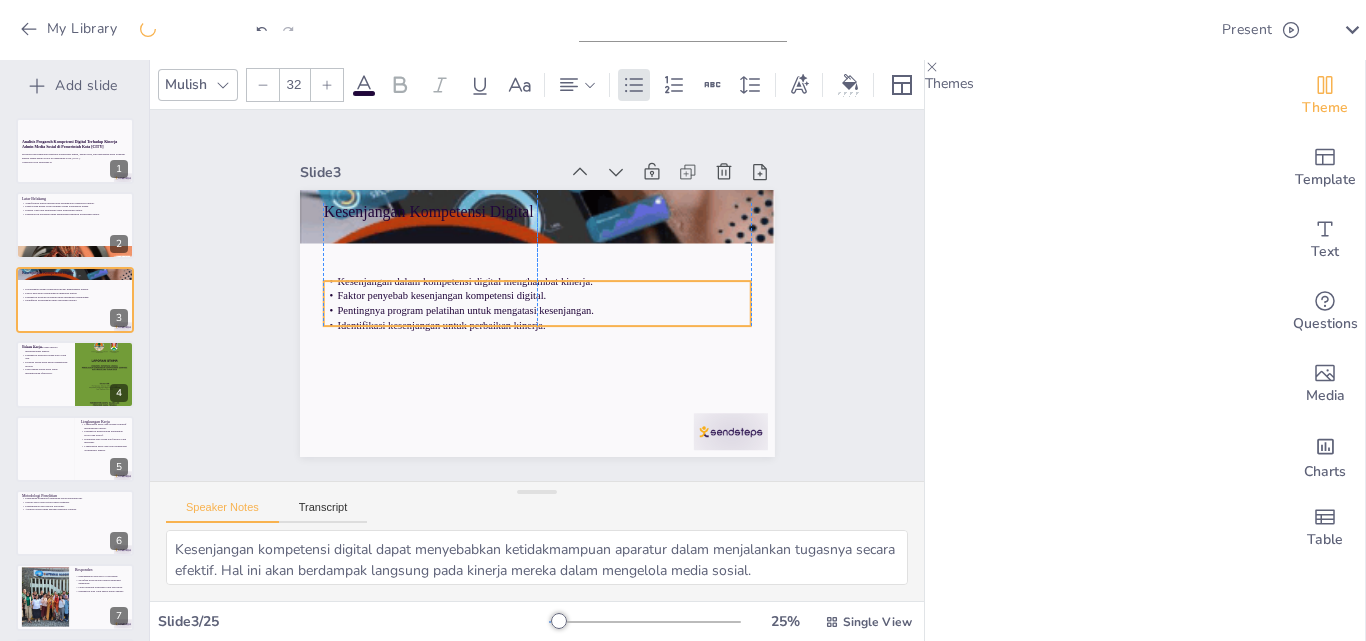 checkbox on "true" 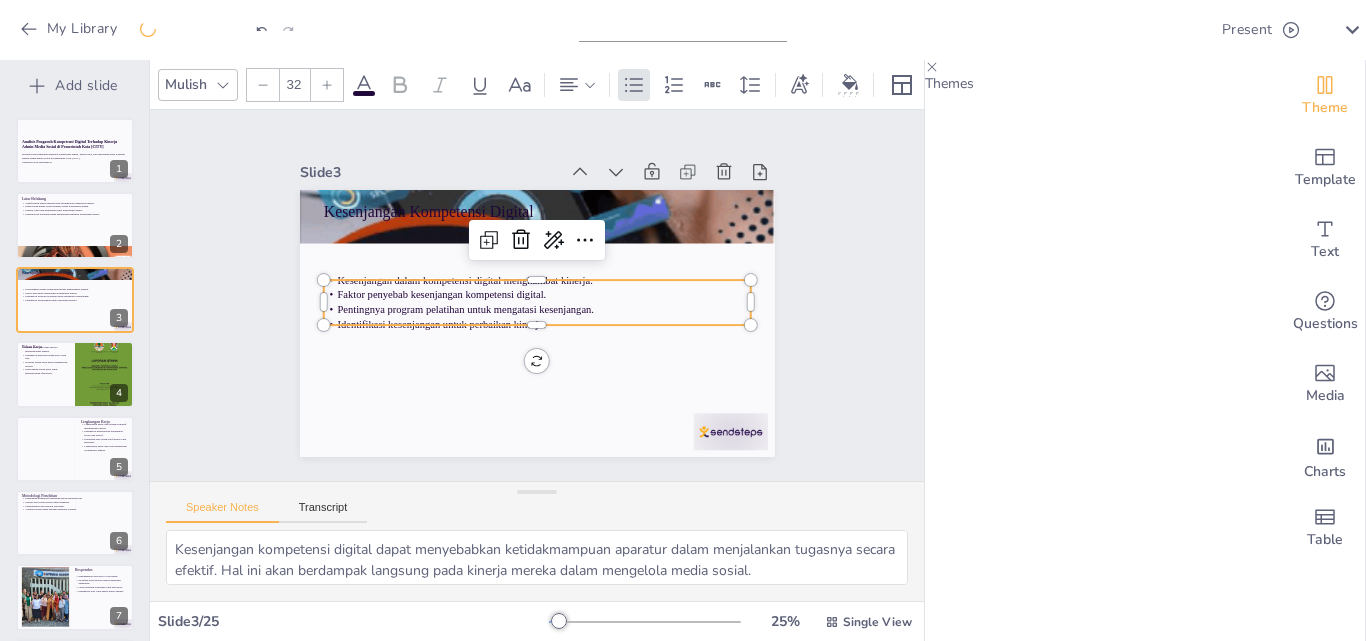 checkbox on "true" 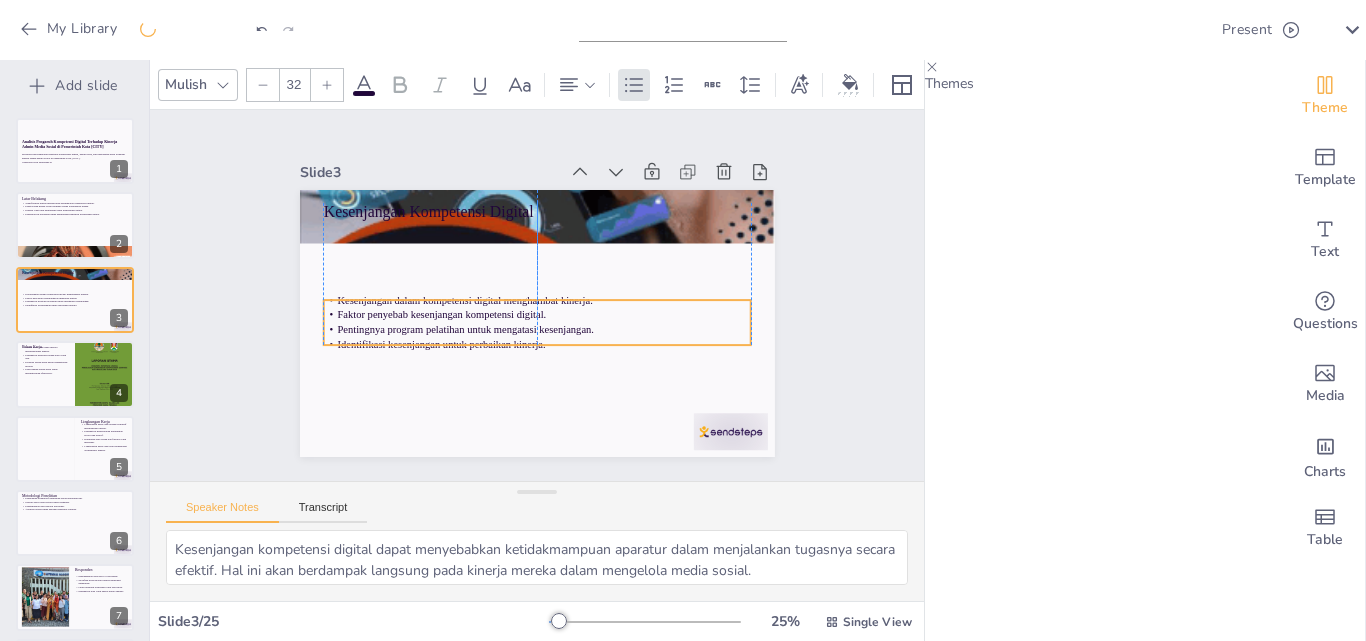checkbox on "true" 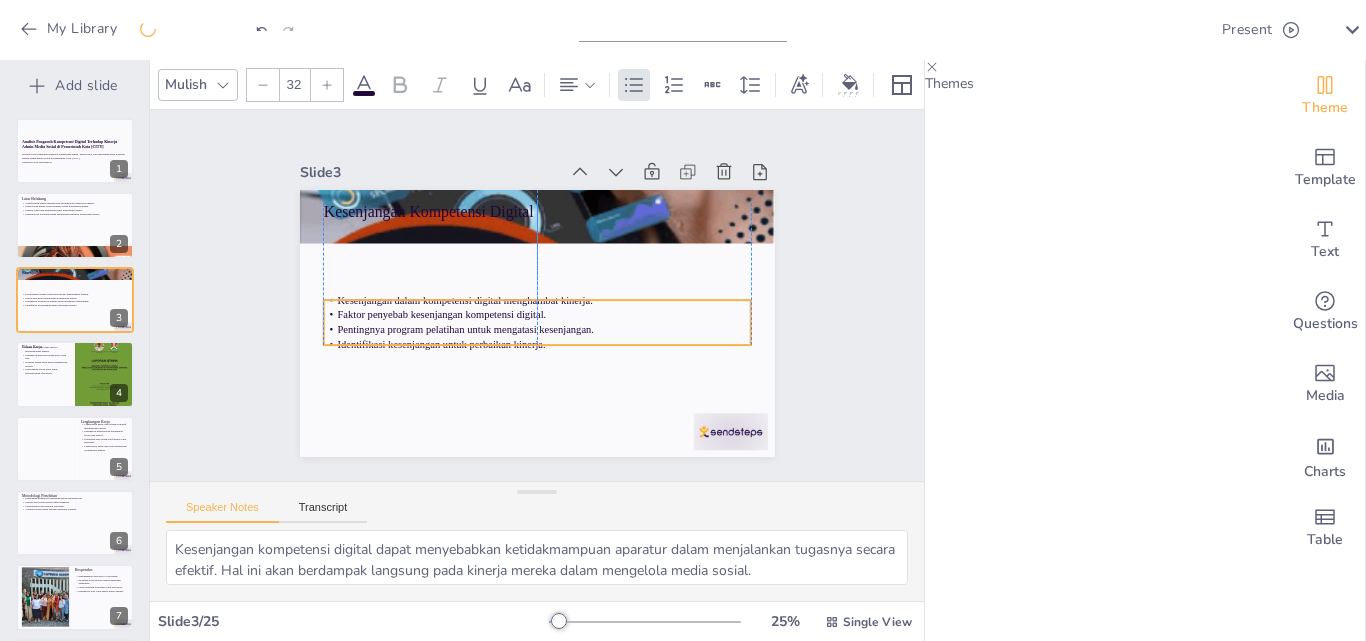checkbox on "true" 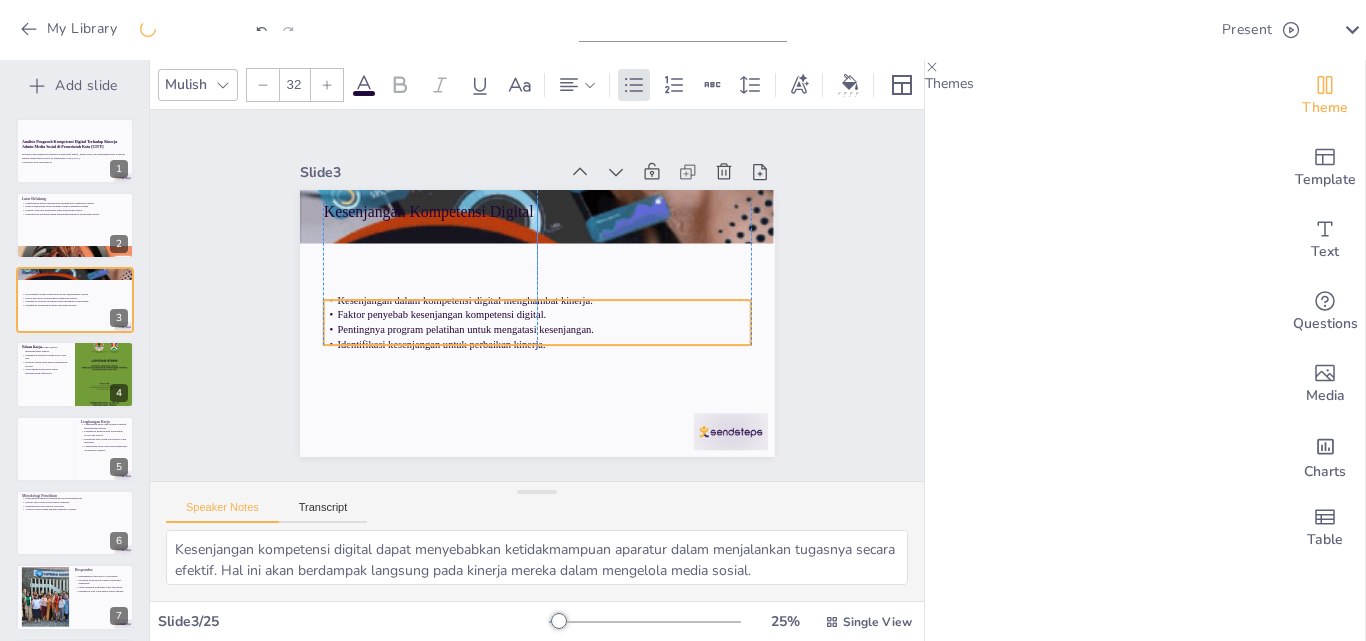 checkbox on "true" 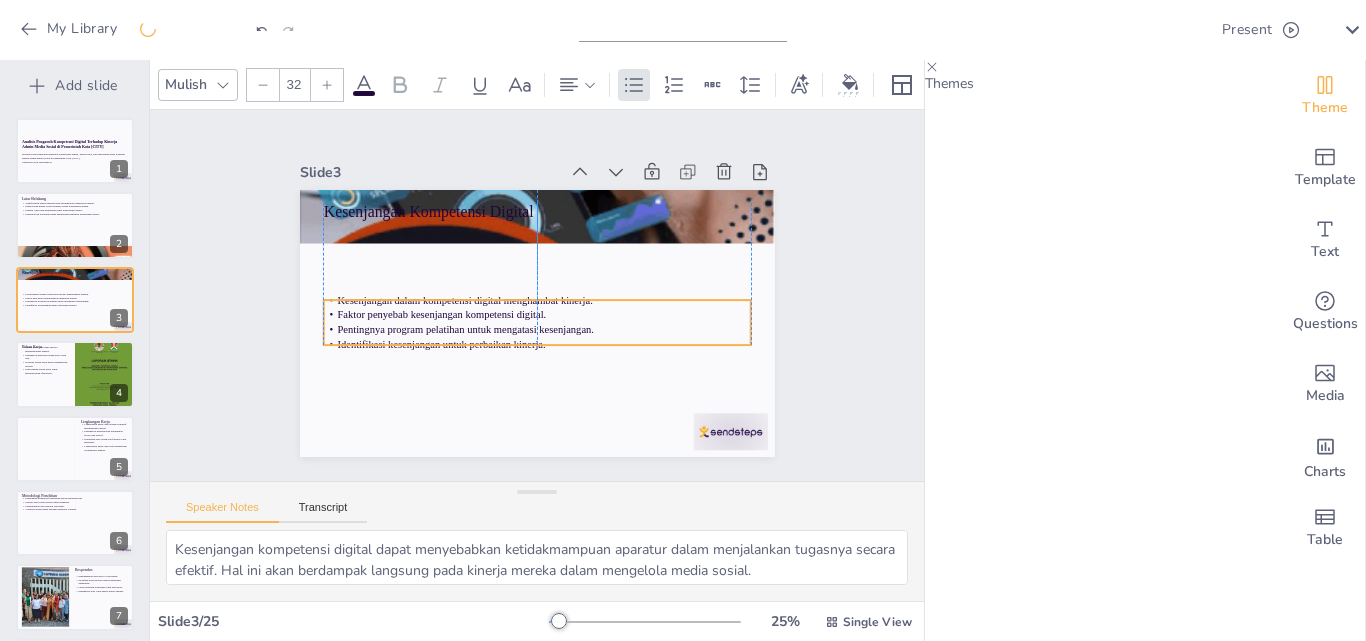 checkbox on "true" 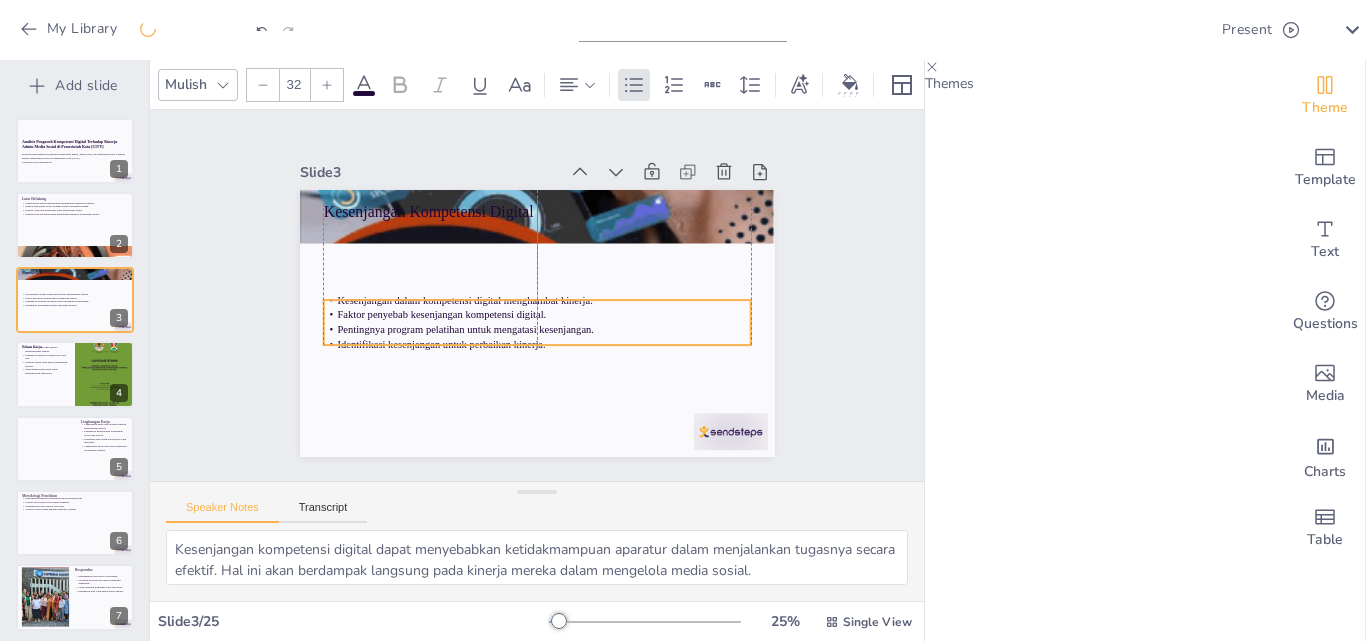 click on "Pentingnya program pelatihan untuk mengatasi kesenjangan." at bounding box center (519, 325) 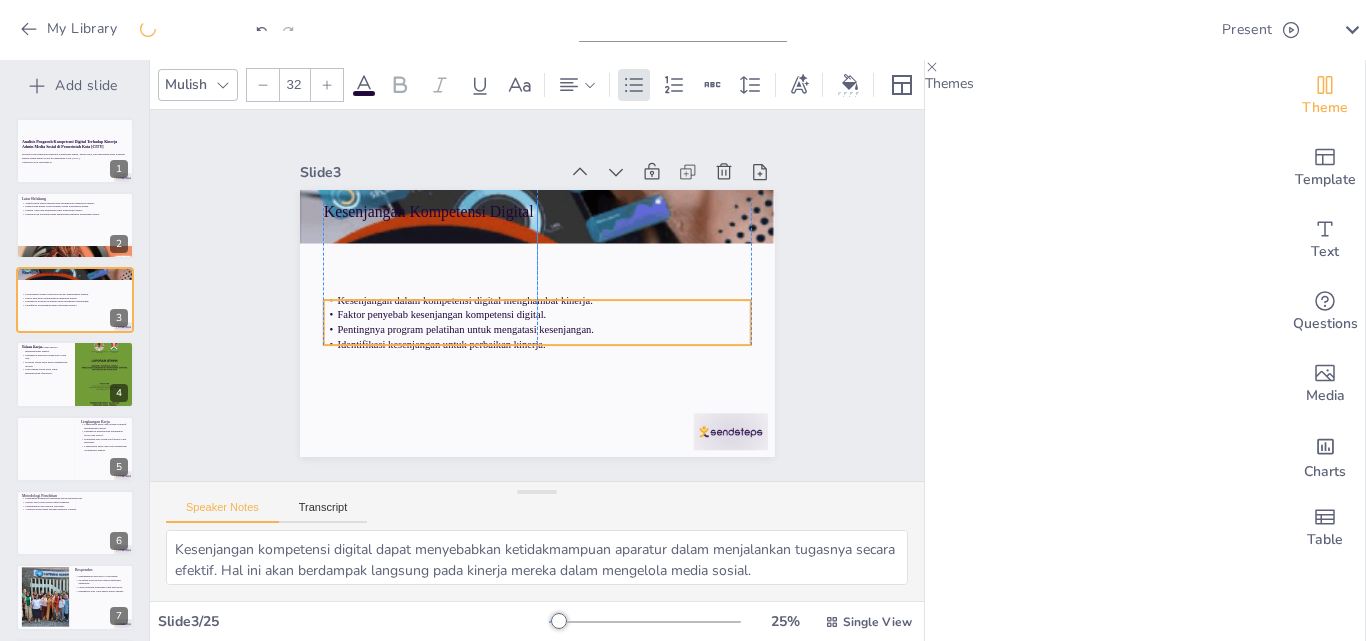 checkbox on "true" 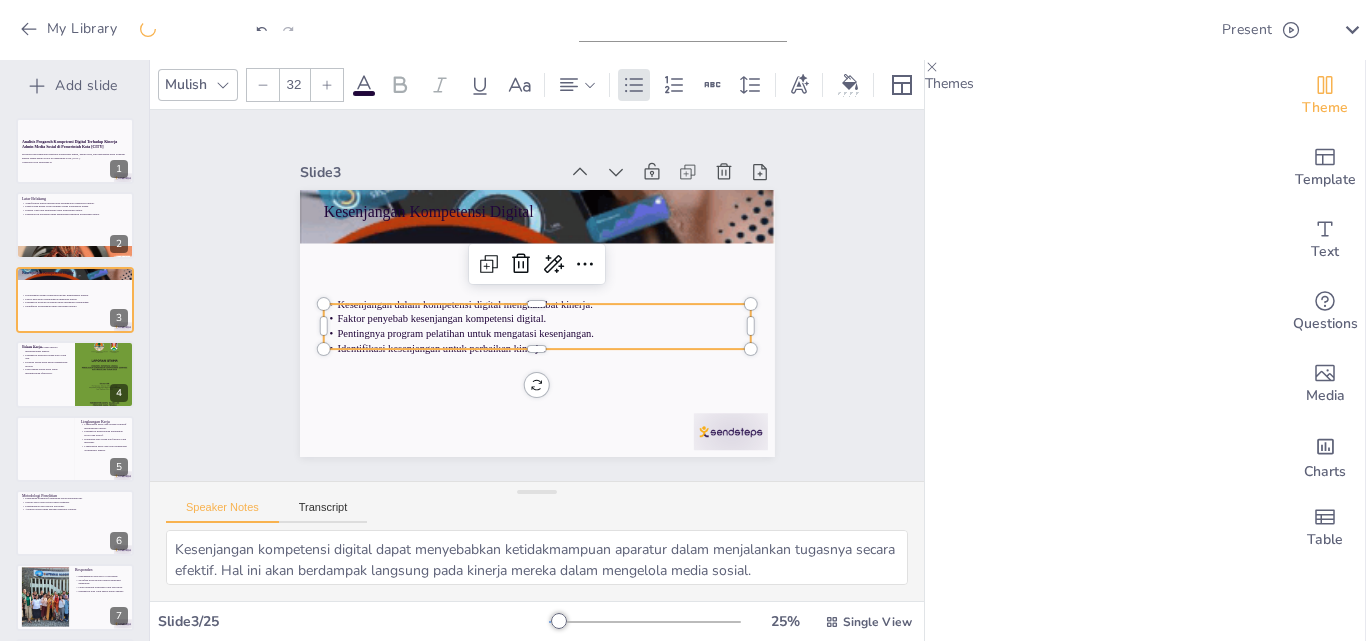 checkbox on "true" 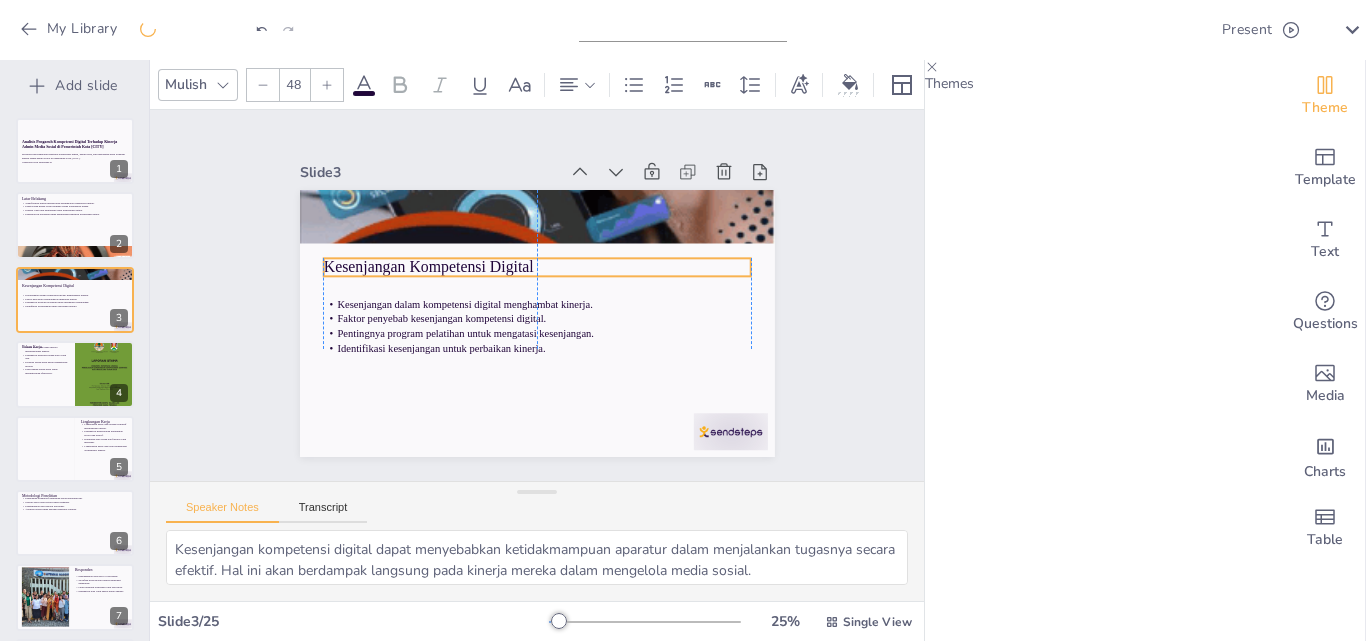 drag, startPoint x: 384, startPoint y: 203, endPoint x: 380, endPoint y: 258, distance: 55.145264 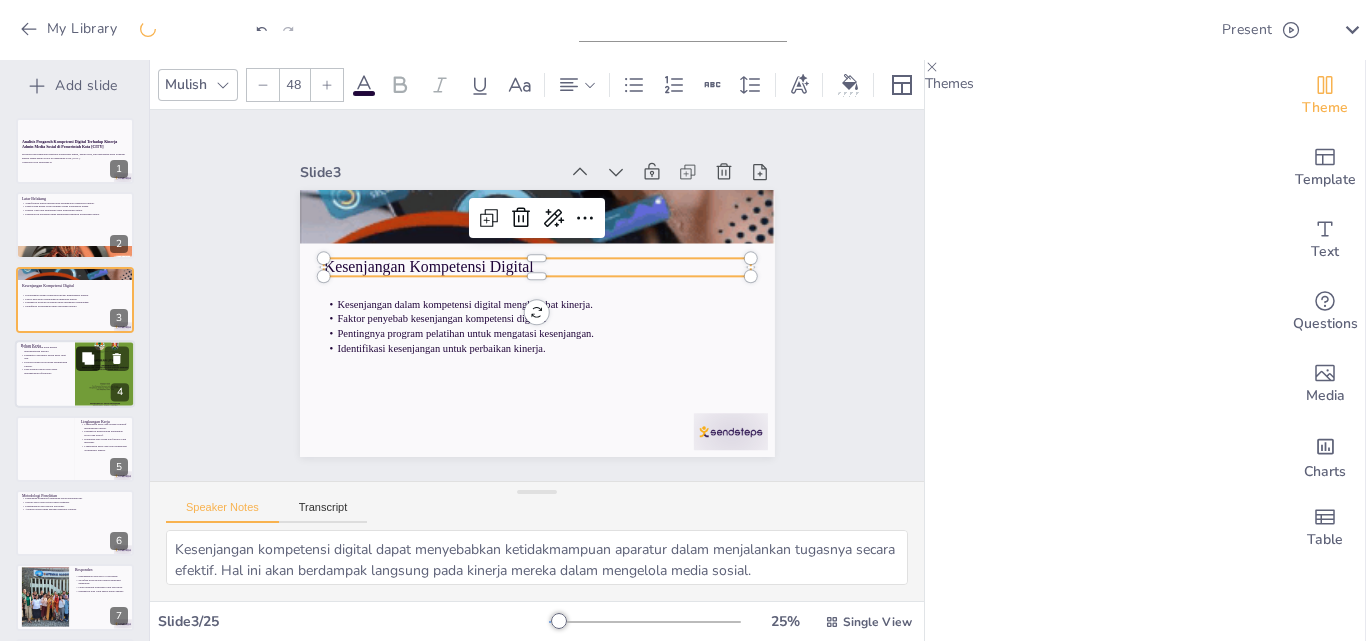 click 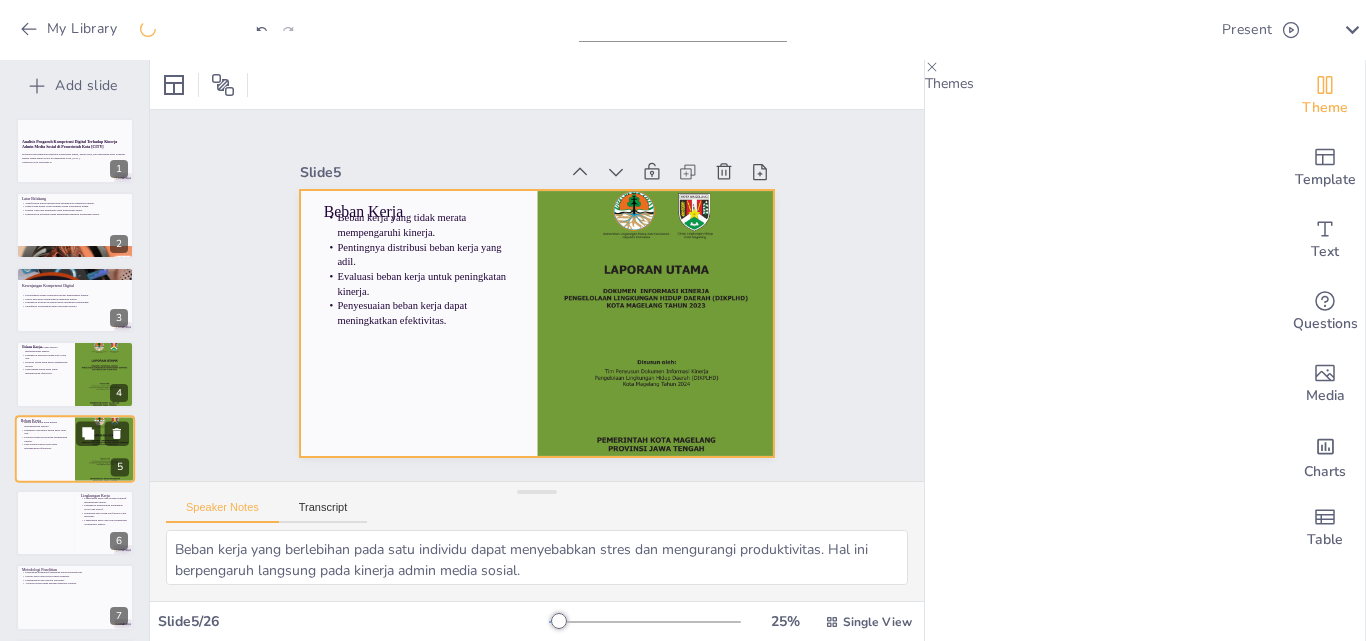 scroll, scrollTop: 77, scrollLeft: 0, axis: vertical 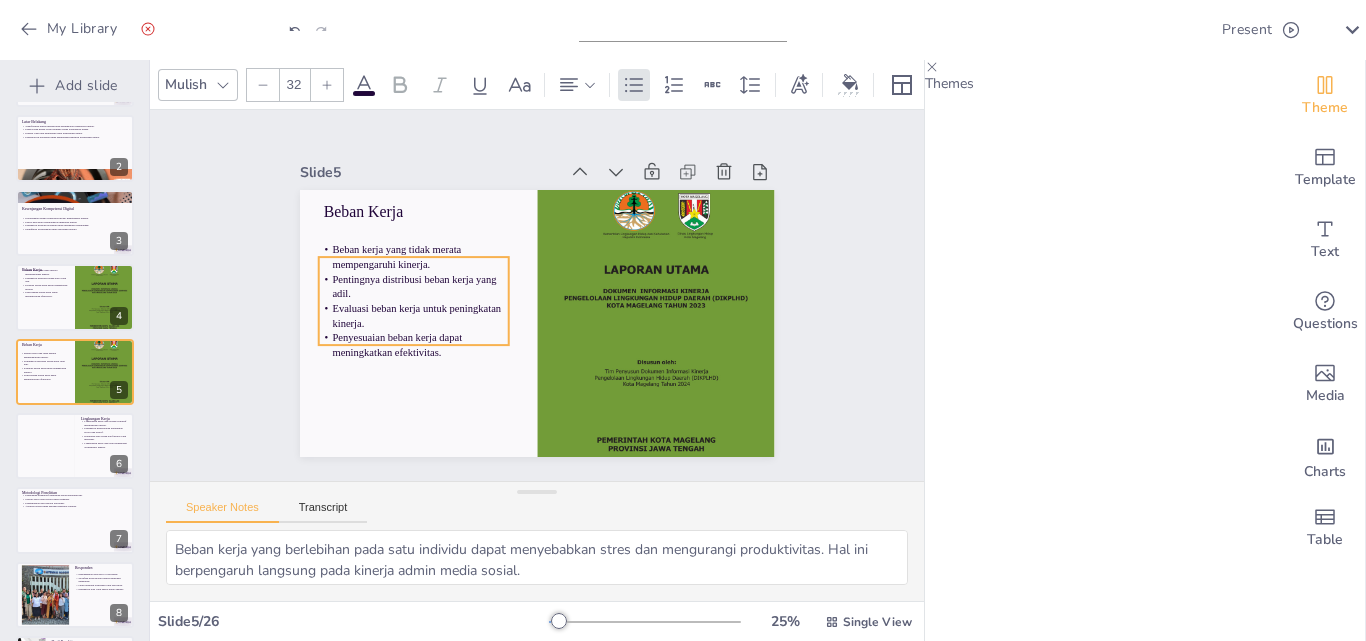 drag, startPoint x: 374, startPoint y: 293, endPoint x: 369, endPoint y: 325, distance: 32.38827 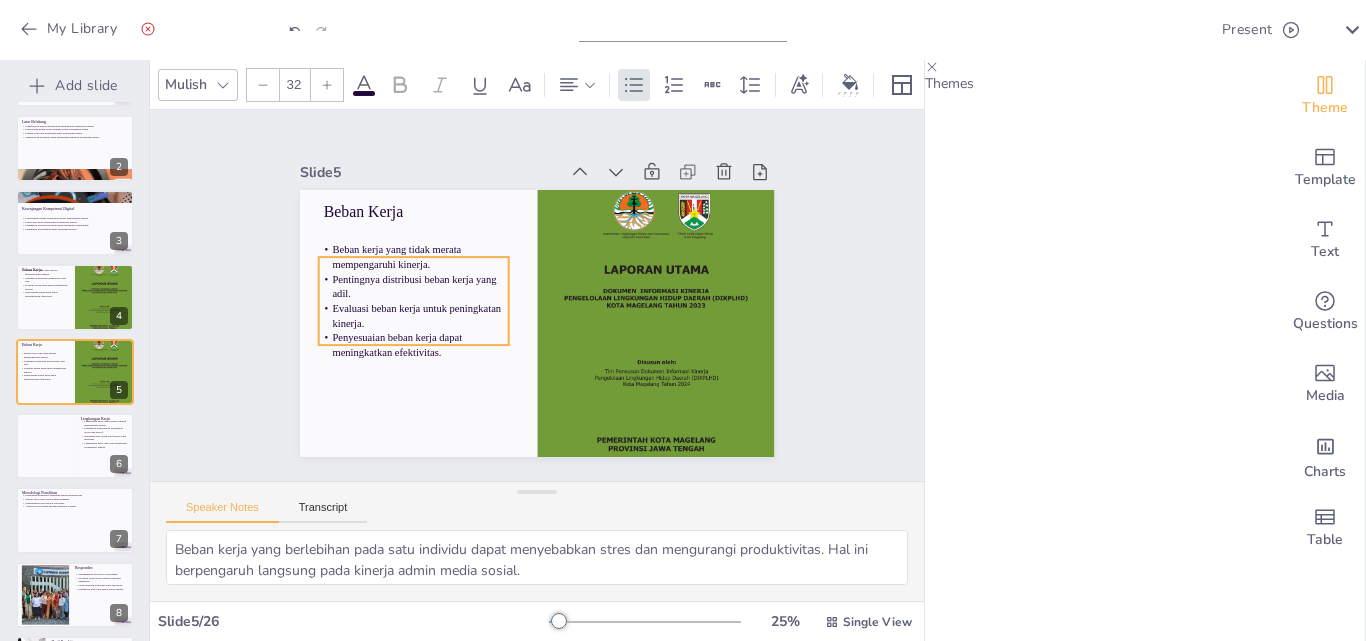 click on "Penyesuaian beban kerja dapat meningkatkan efektivitas." at bounding box center (413, 346) 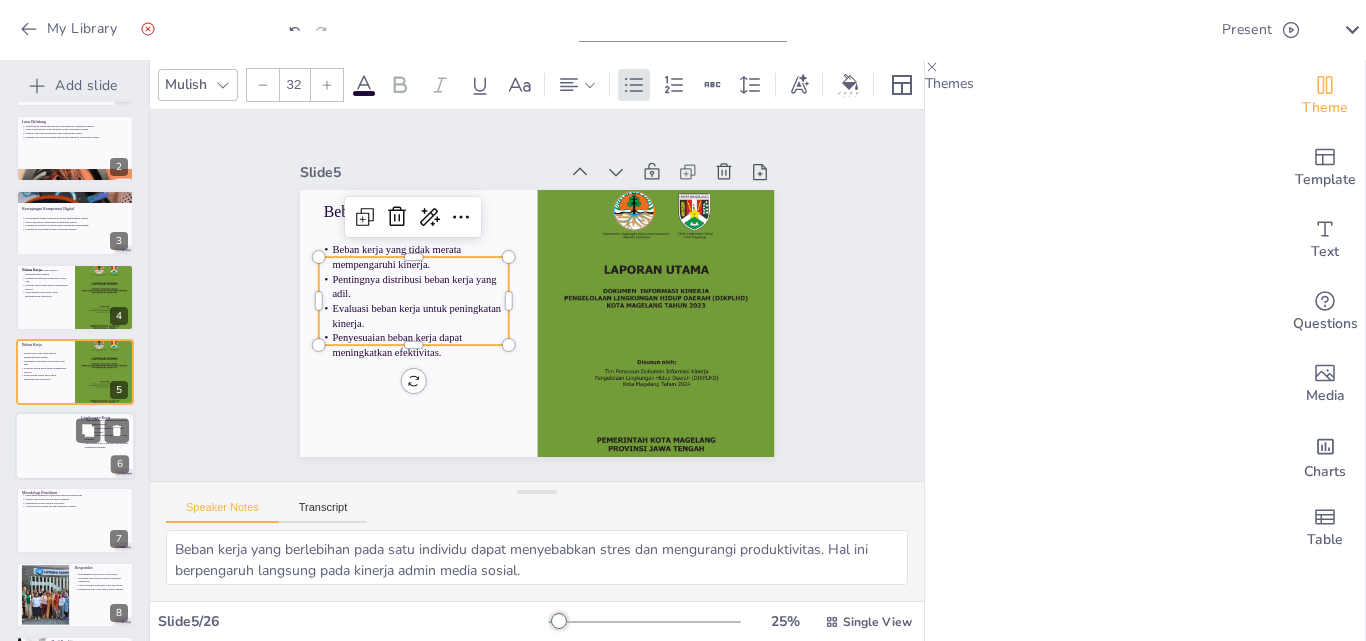 click on "Lingkungan kerja yang baik mendukung optimalisasi kinerja." at bounding box center [105, 444] 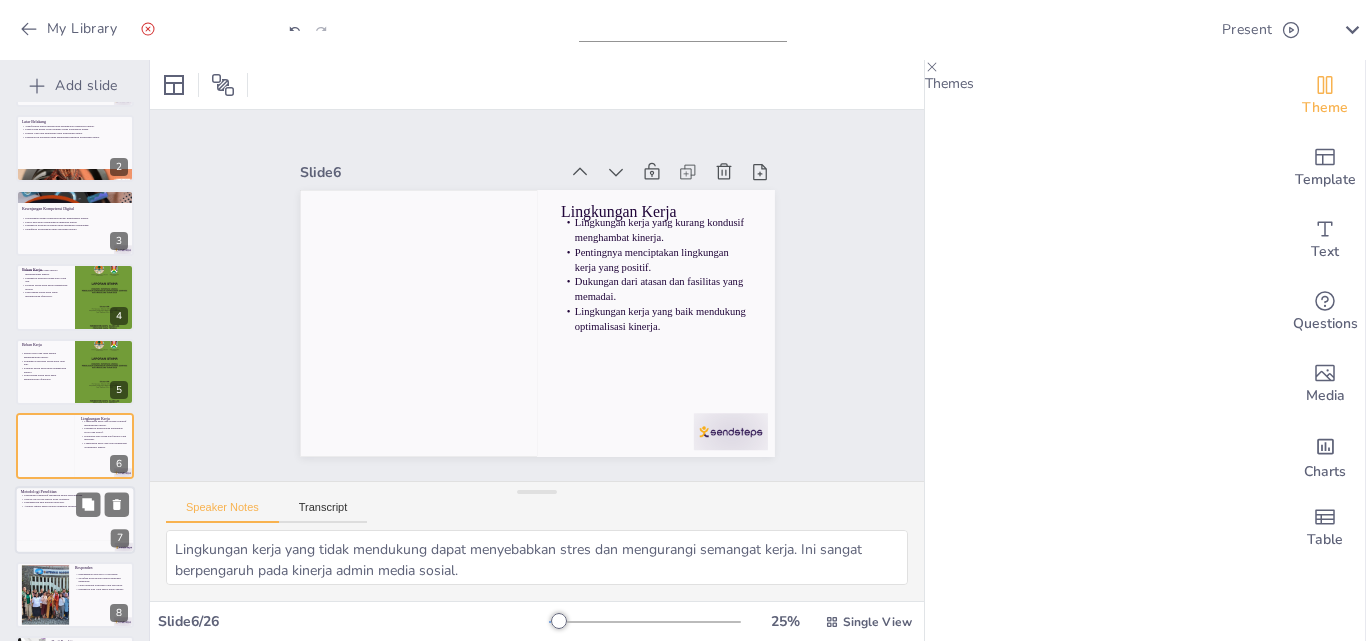 scroll, scrollTop: 152, scrollLeft: 0, axis: vertical 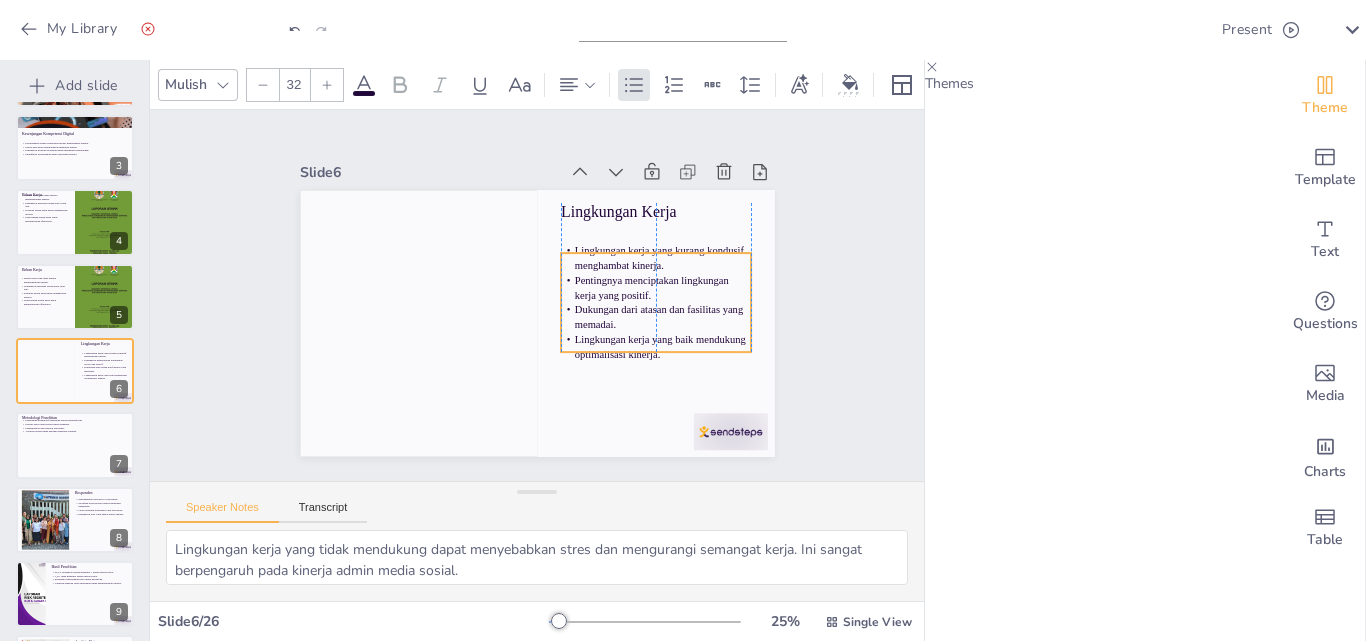 drag, startPoint x: 609, startPoint y: 290, endPoint x: 612, endPoint y: 318, distance: 28.160255 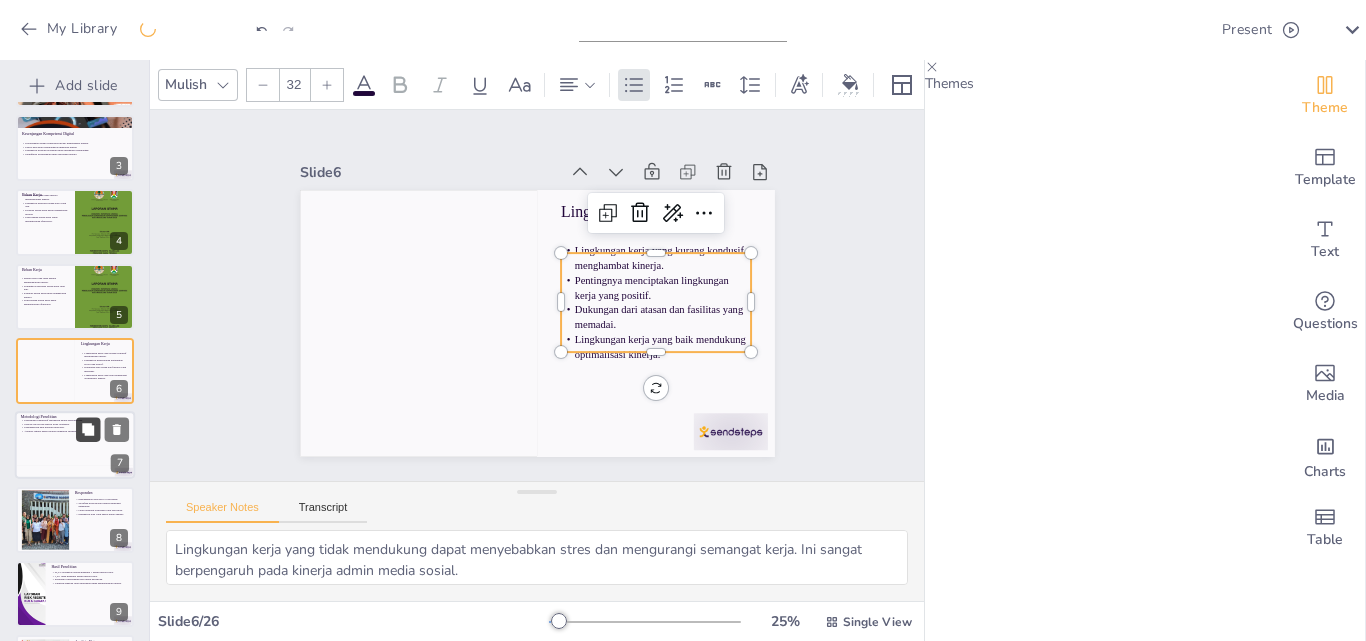 click 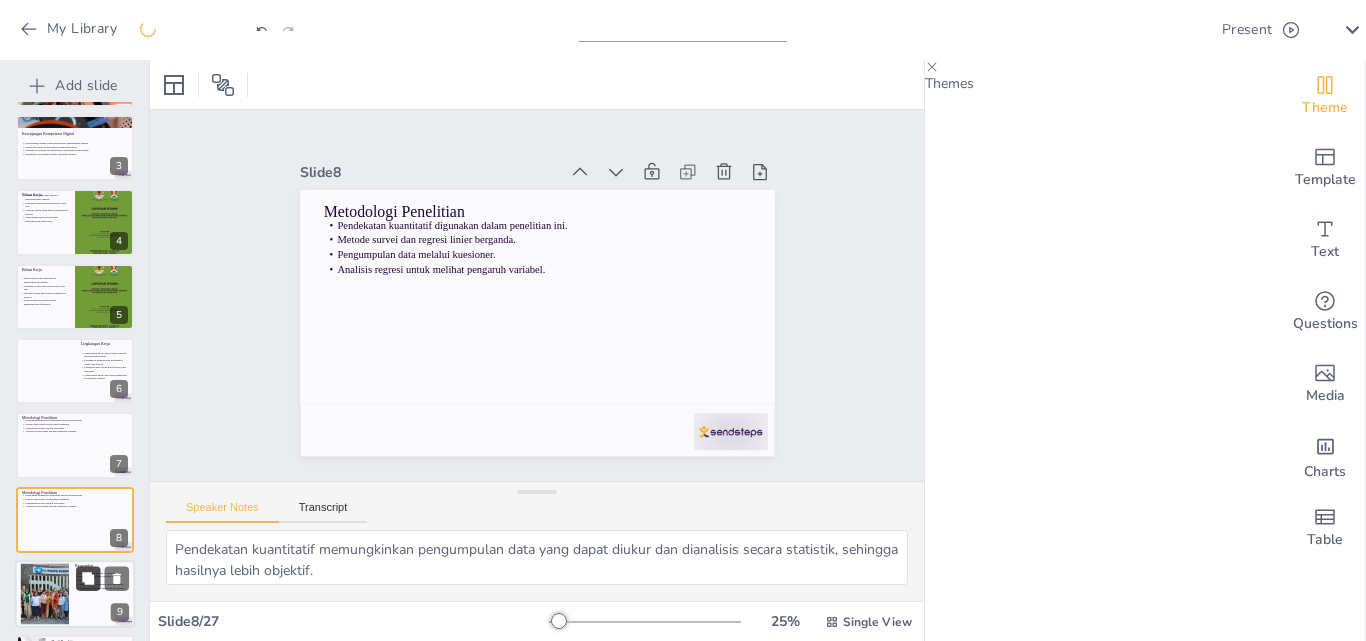 scroll, scrollTop: 300, scrollLeft: 0, axis: vertical 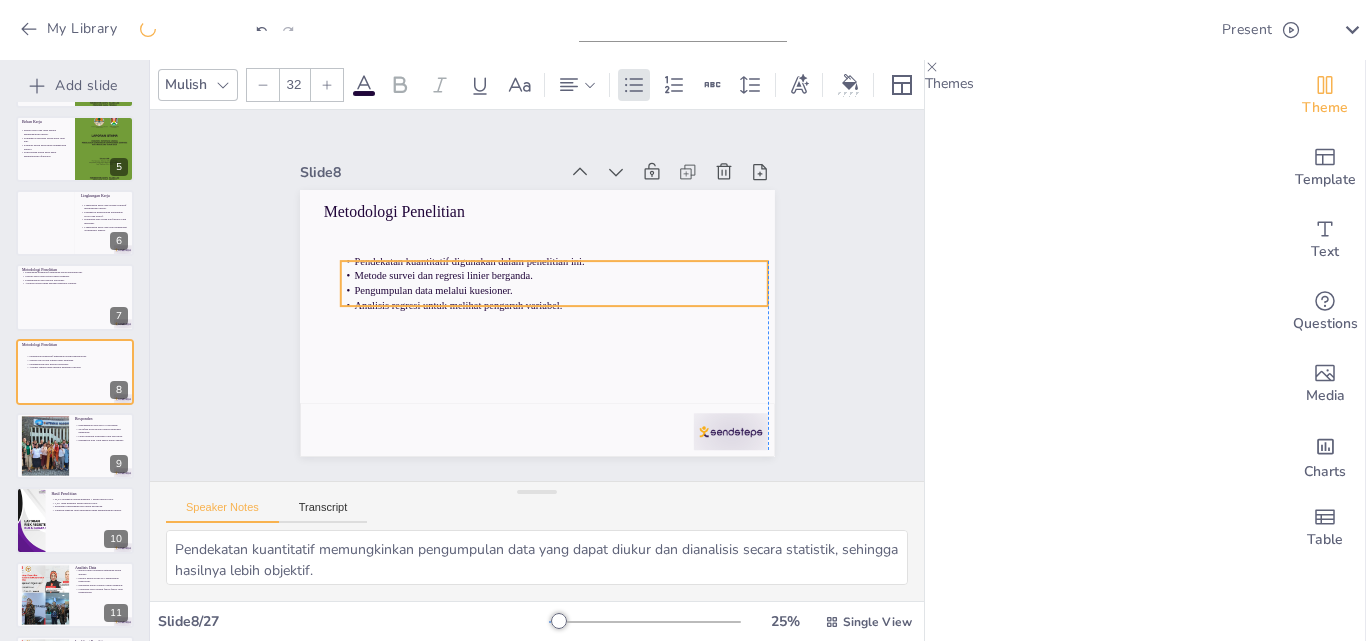 drag, startPoint x: 421, startPoint y: 243, endPoint x: 439, endPoint y: 279, distance: 40.24922 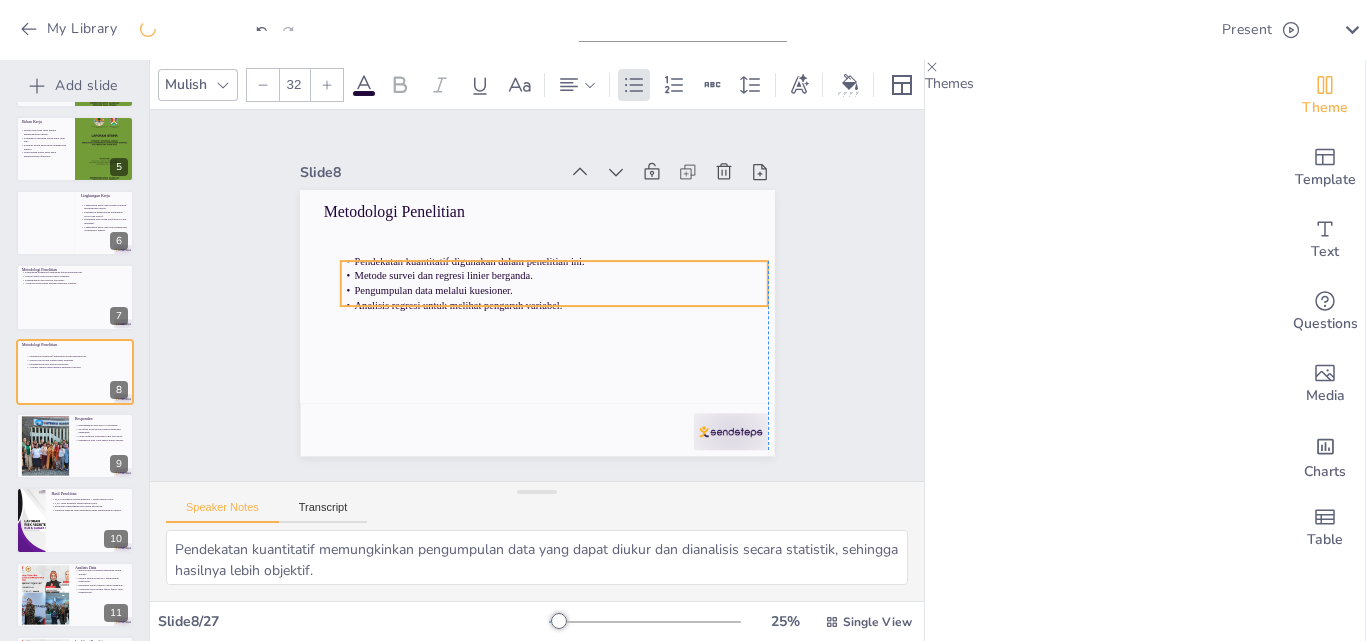 click on "Pengumpulan data melalui kuesioner." at bounding box center [553, 290] 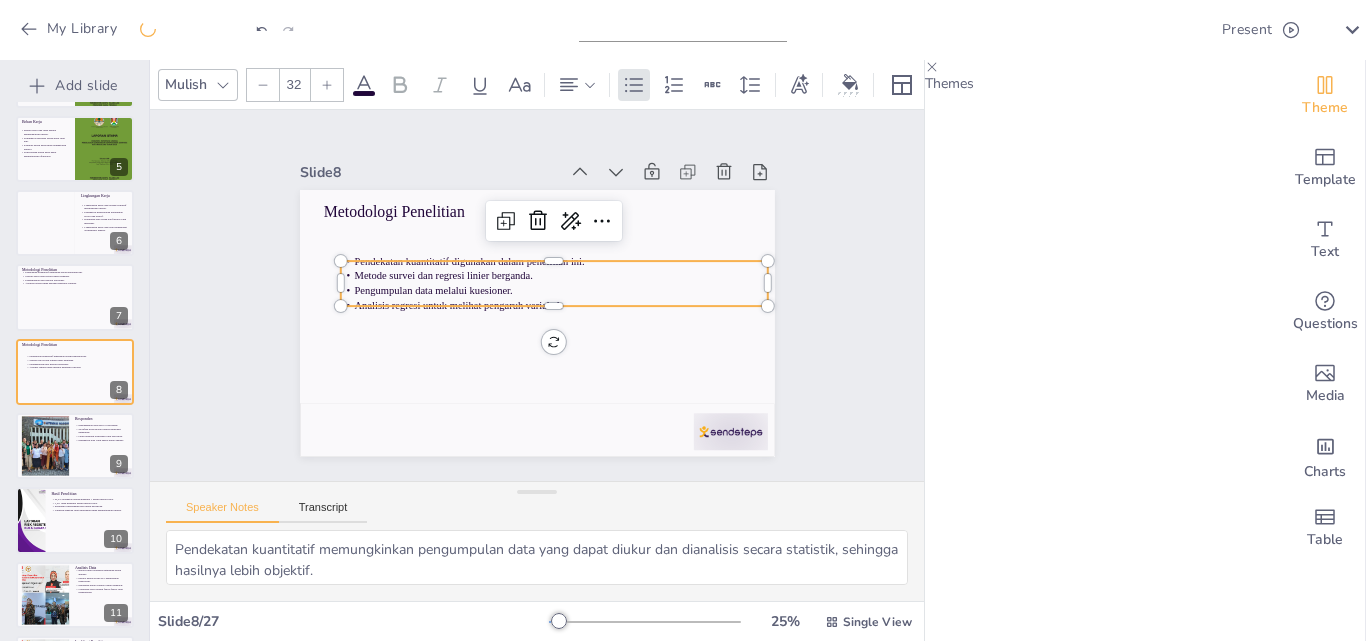 click at bounding box center [537, 323] 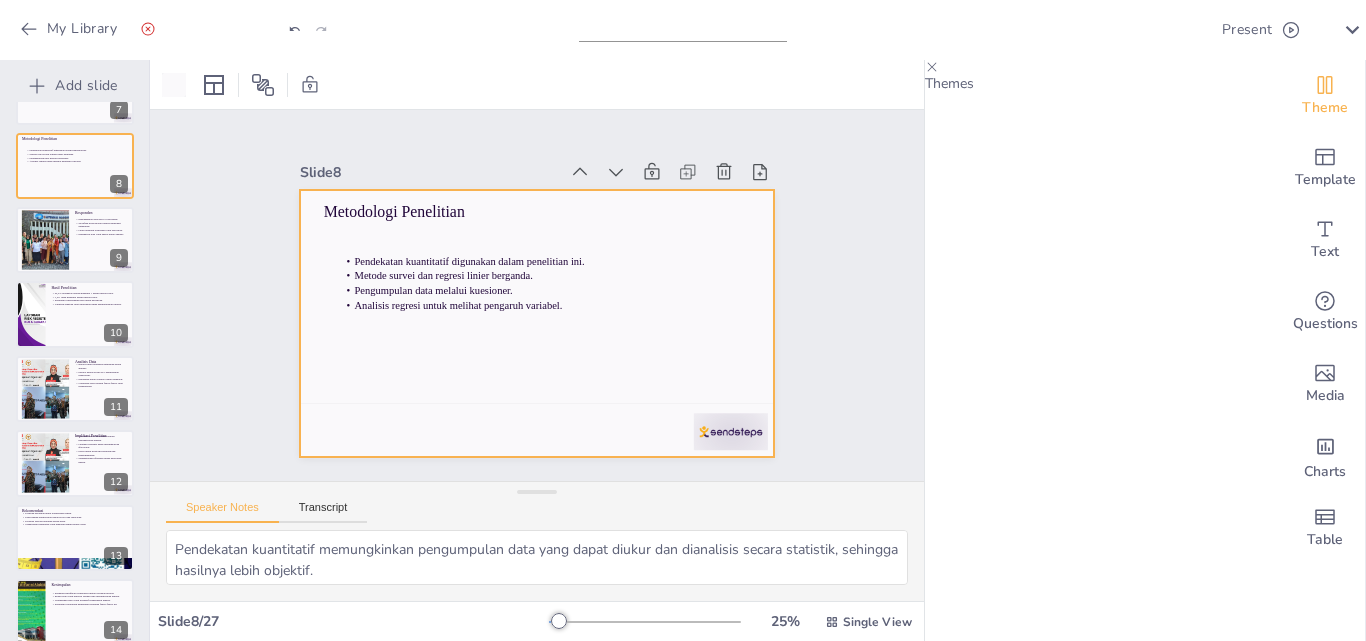 click at bounding box center [75, 240] 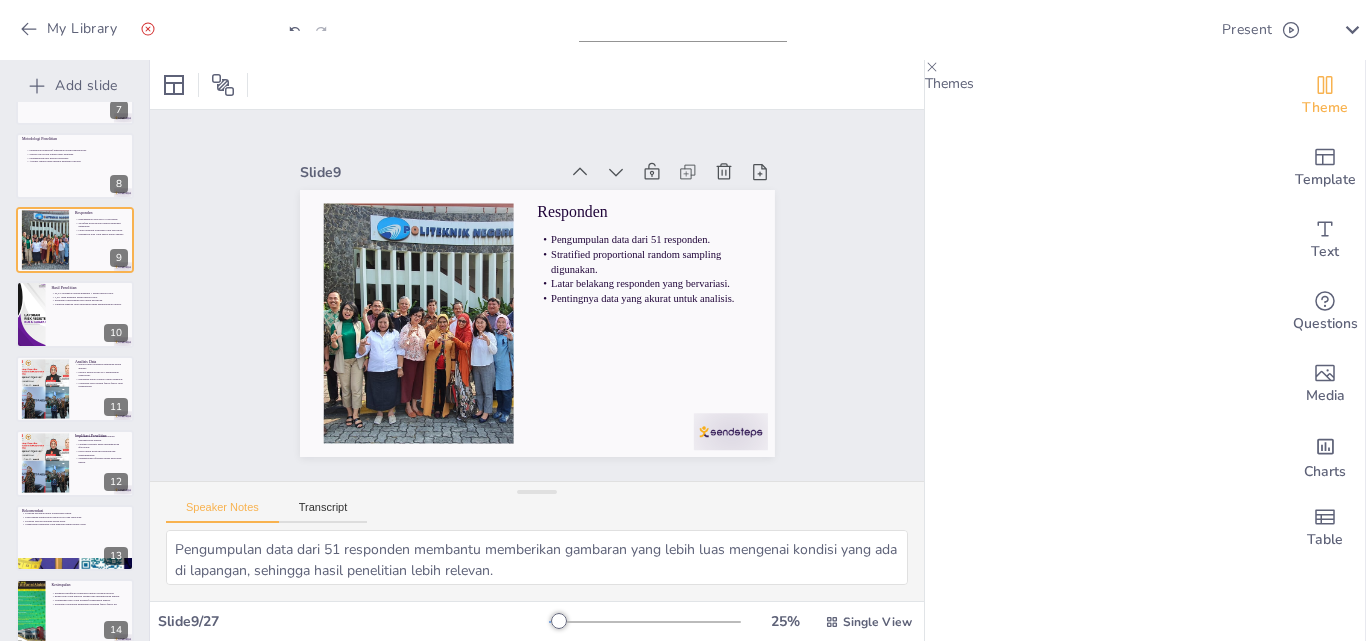 scroll, scrollTop: 375, scrollLeft: 0, axis: vertical 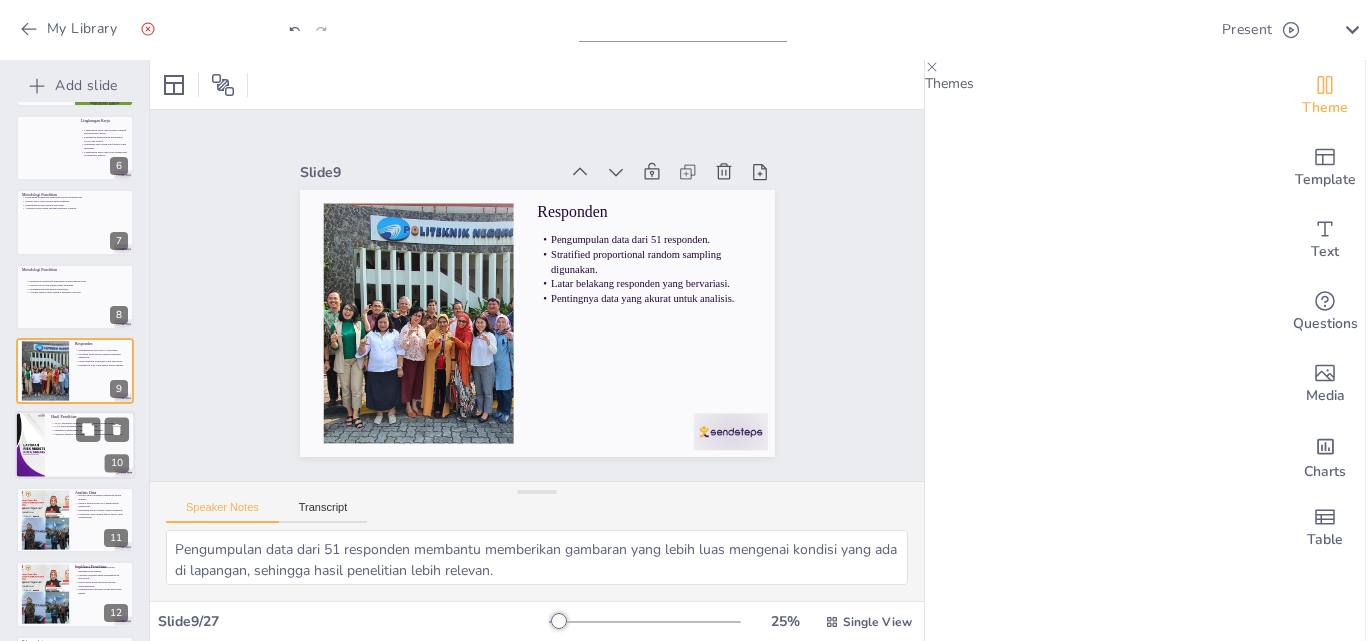click at bounding box center (75, 446) 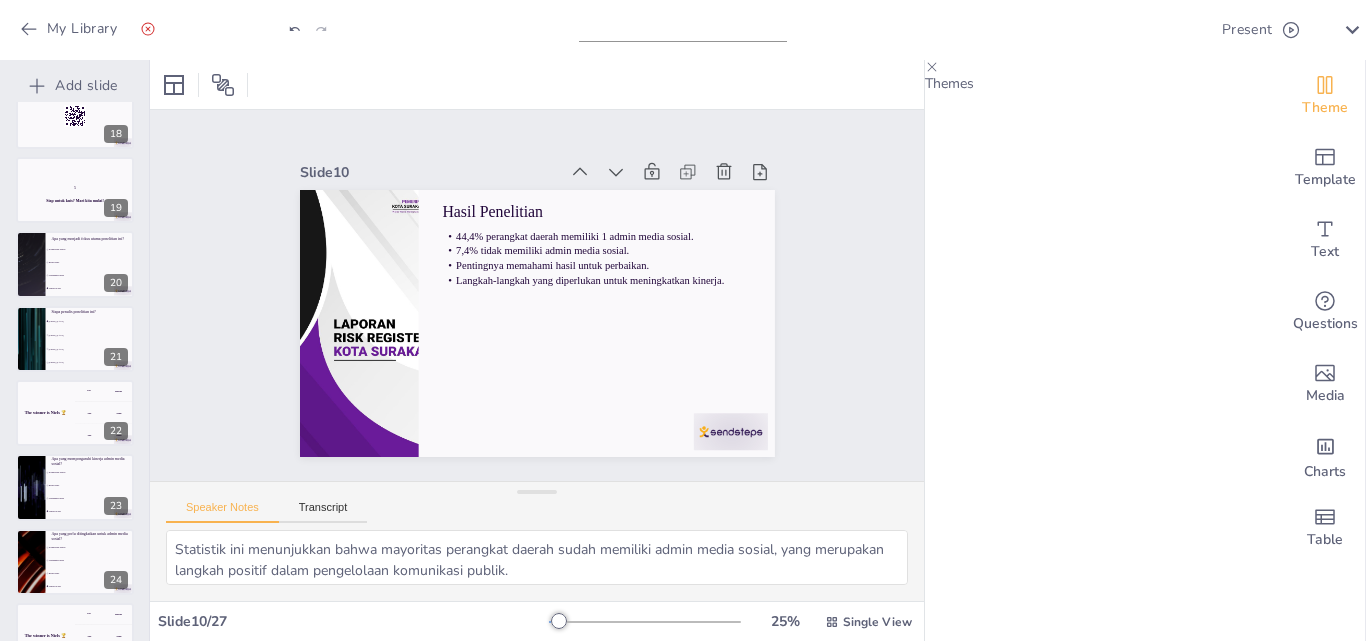 scroll, scrollTop: 1316, scrollLeft: 0, axis: vertical 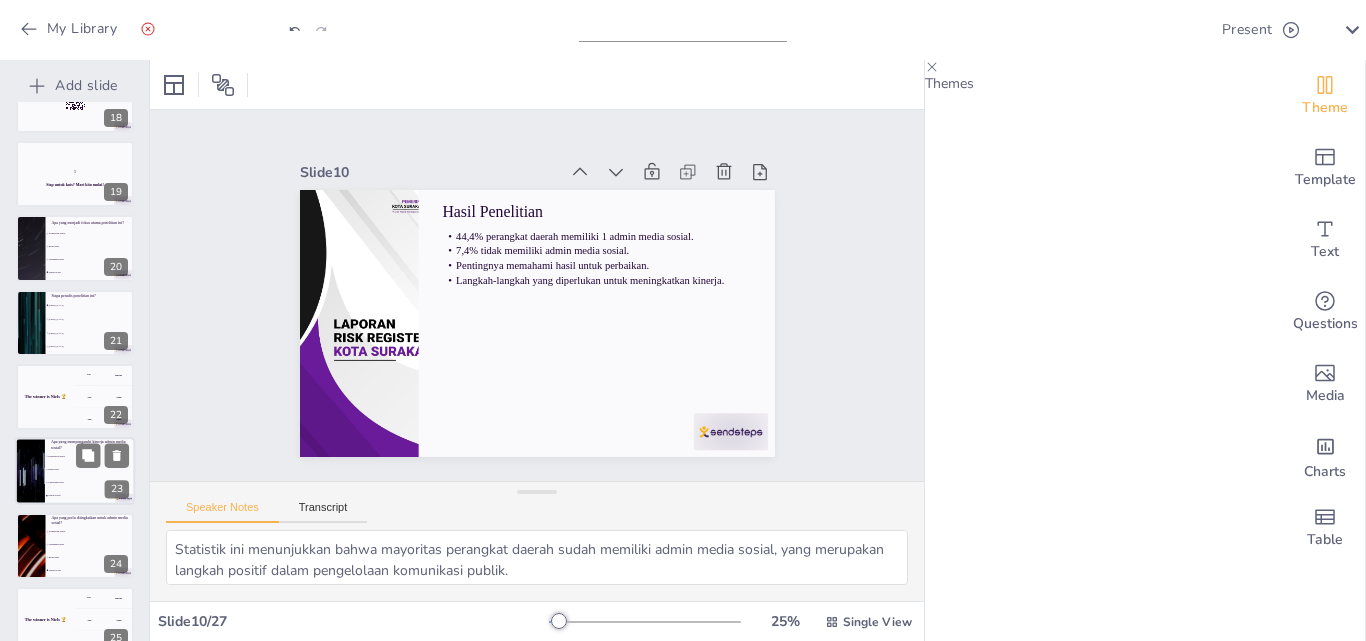click on "Lingkungan kerja" at bounding box center (90, 483) 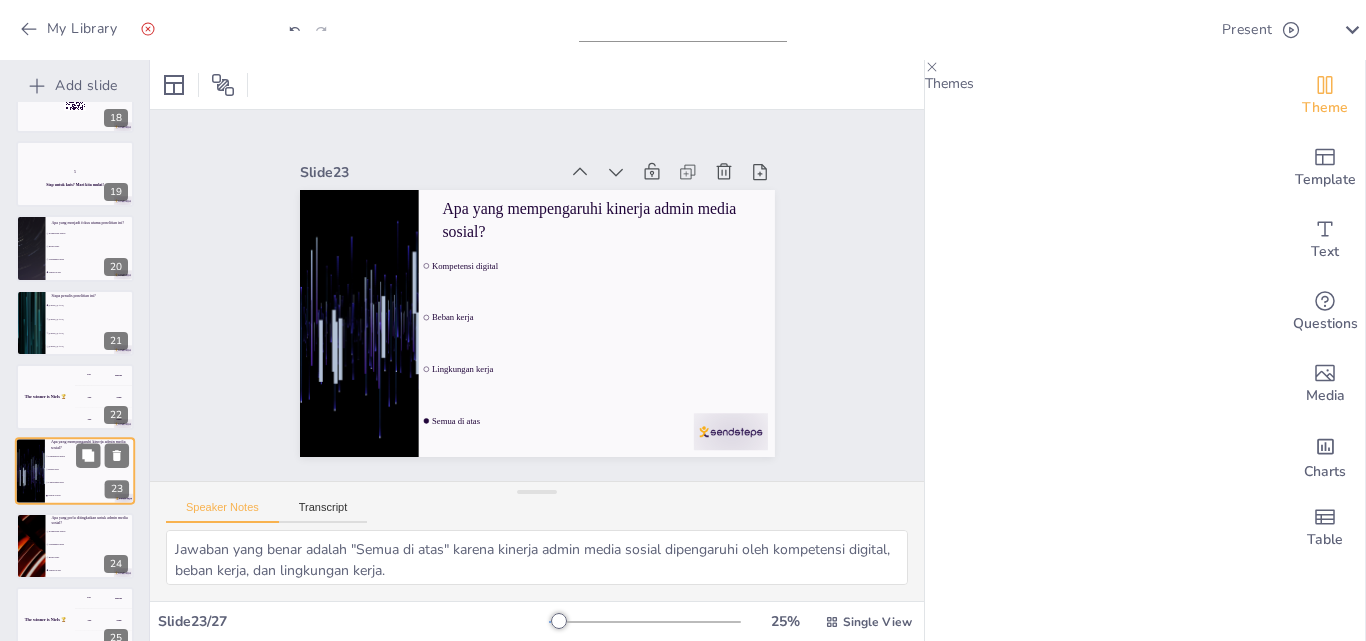 scroll, scrollTop: 1416, scrollLeft: 0, axis: vertical 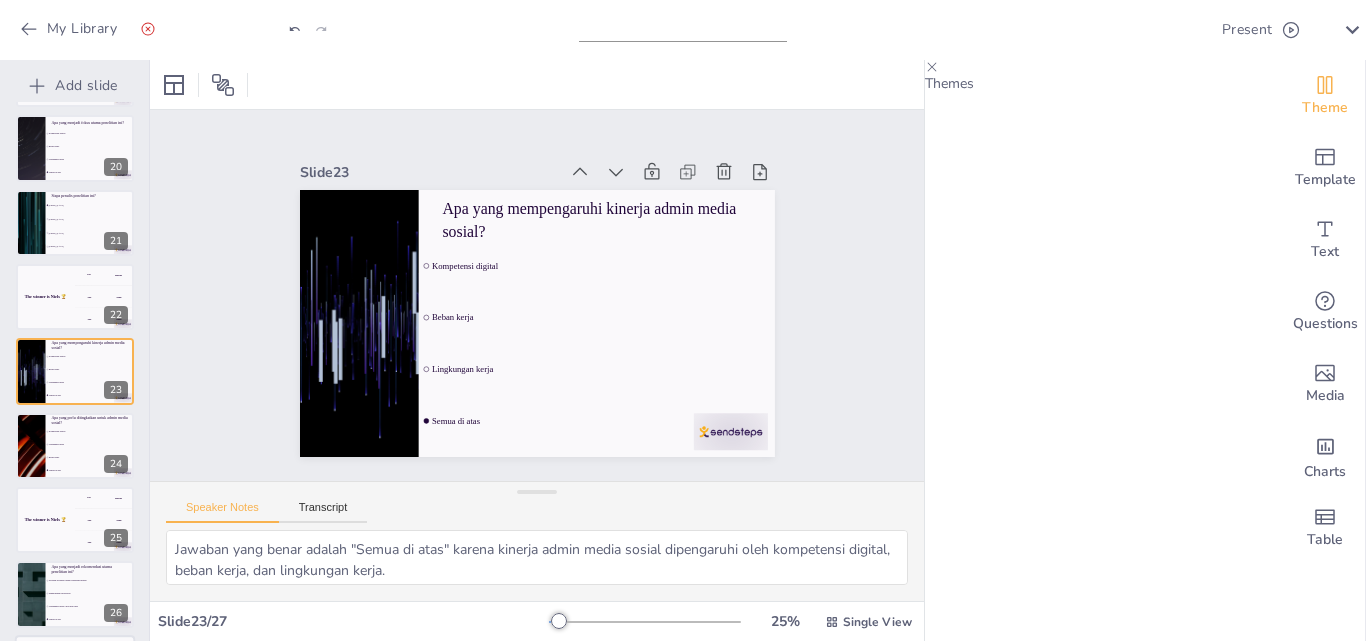 drag, startPoint x: 54, startPoint y: 580, endPoint x: 54, endPoint y: 566, distance: 14 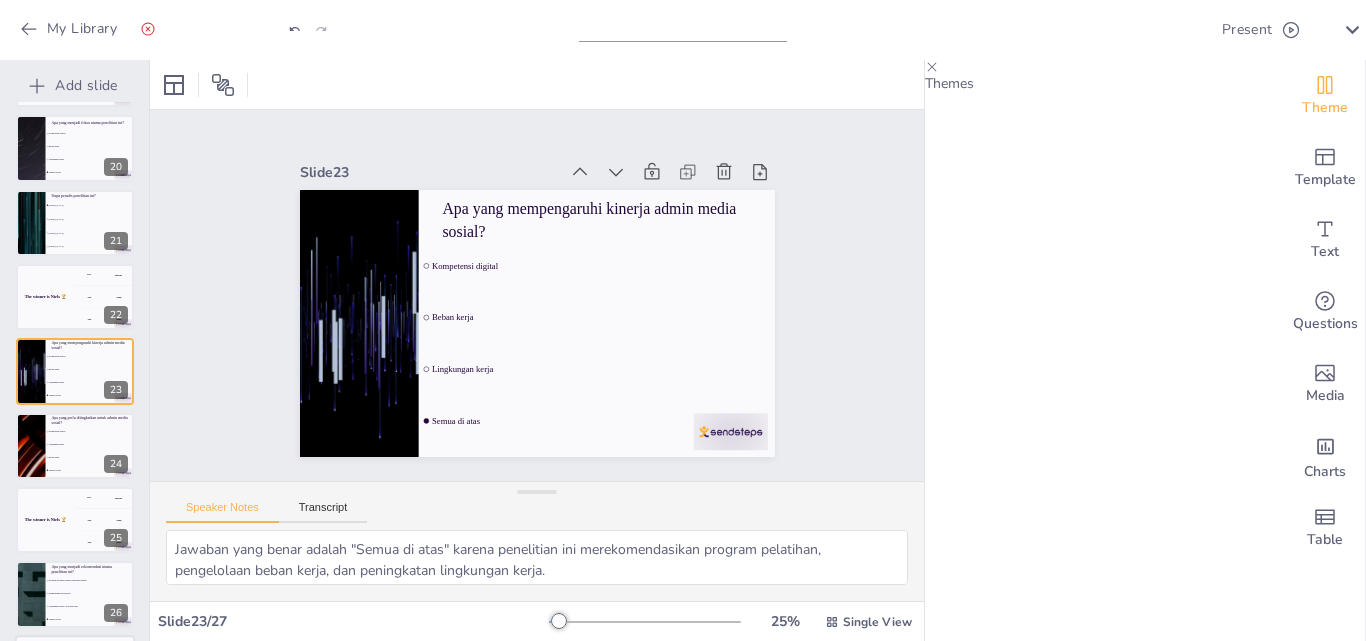 scroll, scrollTop: 1493, scrollLeft: 0, axis: vertical 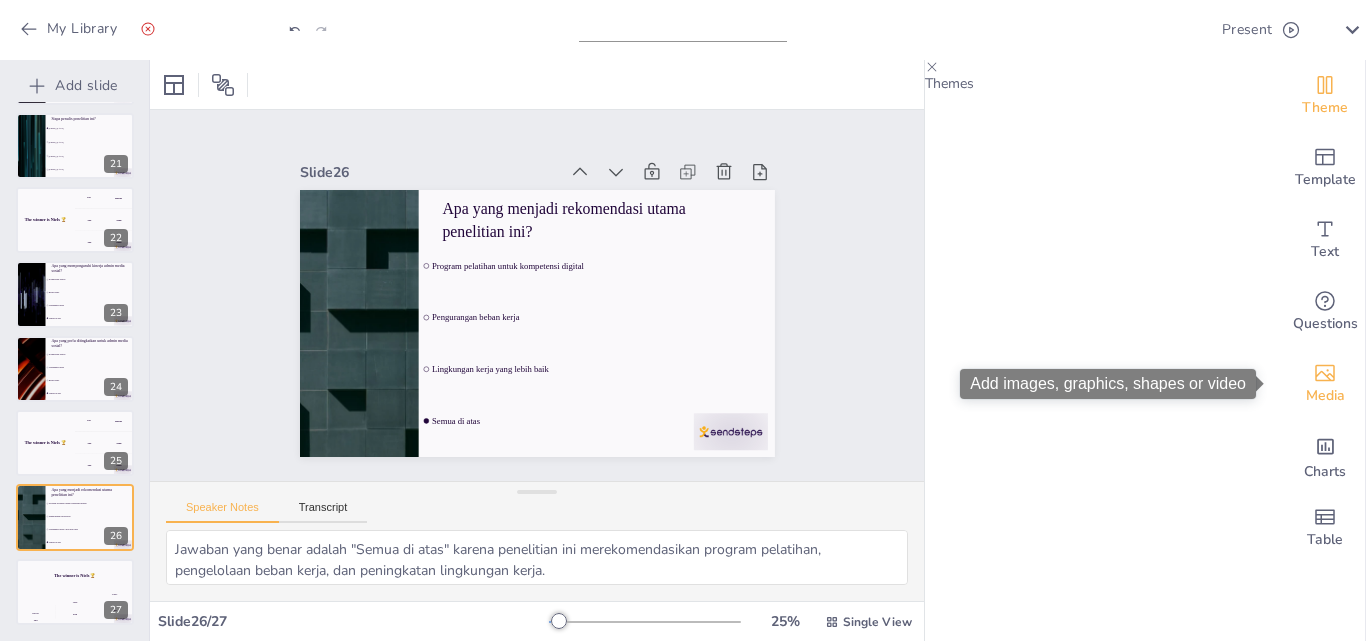 click 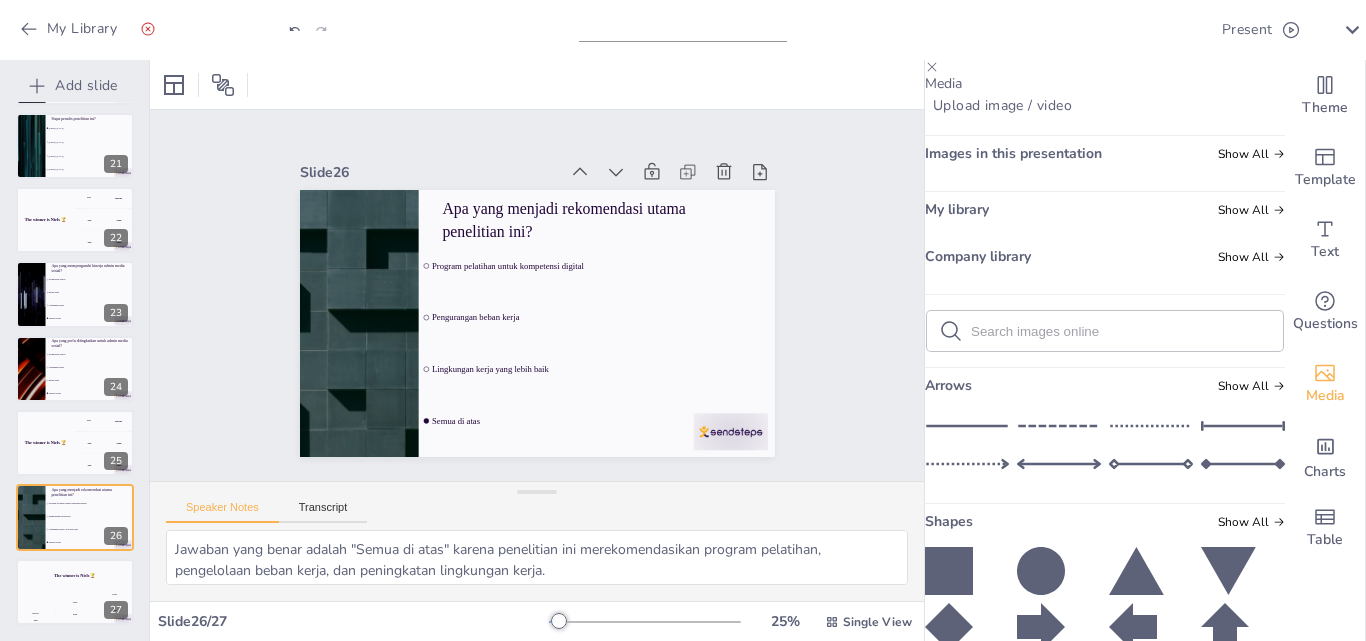 click on "Add slide Analisis Pengaruh Kompetensi Digital Terhadap Kinerja Admin Media Sosial di Pemerintah Kota [CITY] Presentasi ini membahas pengaruh kompetensi digital, beban kerja, dan lingkungan kerja terhadap kinerja admin media sosial di Pemerintah Kota [CITY]. Generated with Sendsteps.ai 1 Latar Belakang Transformasi digital memerlukan peningkatan kompetensi digital. Pengelolaan media sosial menjadi sarana komunikasi utama. Kinerja yang baik bergantung pada kompetensi digital. Penelitian ini bertujuan untuk memahami pengaruh kompetensi digital. 2 Kesenjangan Kompetensi Digital Kesenjangan dalam kompetensi digital menghambat kinerja. Faktor penyebab kesenjangan kompetensi digital. Pentingnya program pelatihan untuk mengatasi kesenjangan. Identifikasi kesenjangan untuk perbaikan kinerja. 3 Beban Kerja Beban kerja yang tidak merata mempengaruhi kinerja. Pentingnya distribusi beban kerja yang adil. Evaluasi beban kerja untuk peningkatan kinerja. Penyesuaian beban kerja dapat meningkatkan efektivitas. 4 Beban Kerja 5" at bounding box center [75, 350] 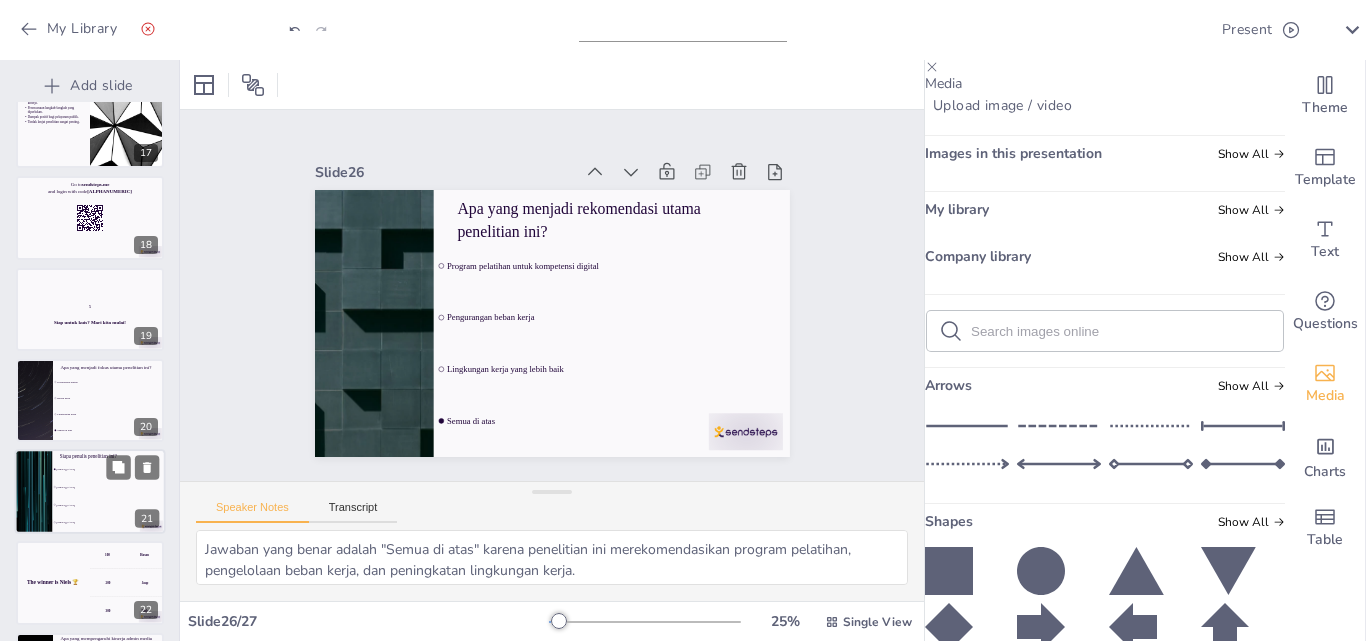 drag, startPoint x: 142, startPoint y: 517, endPoint x: 142, endPoint y: 528, distance: 11 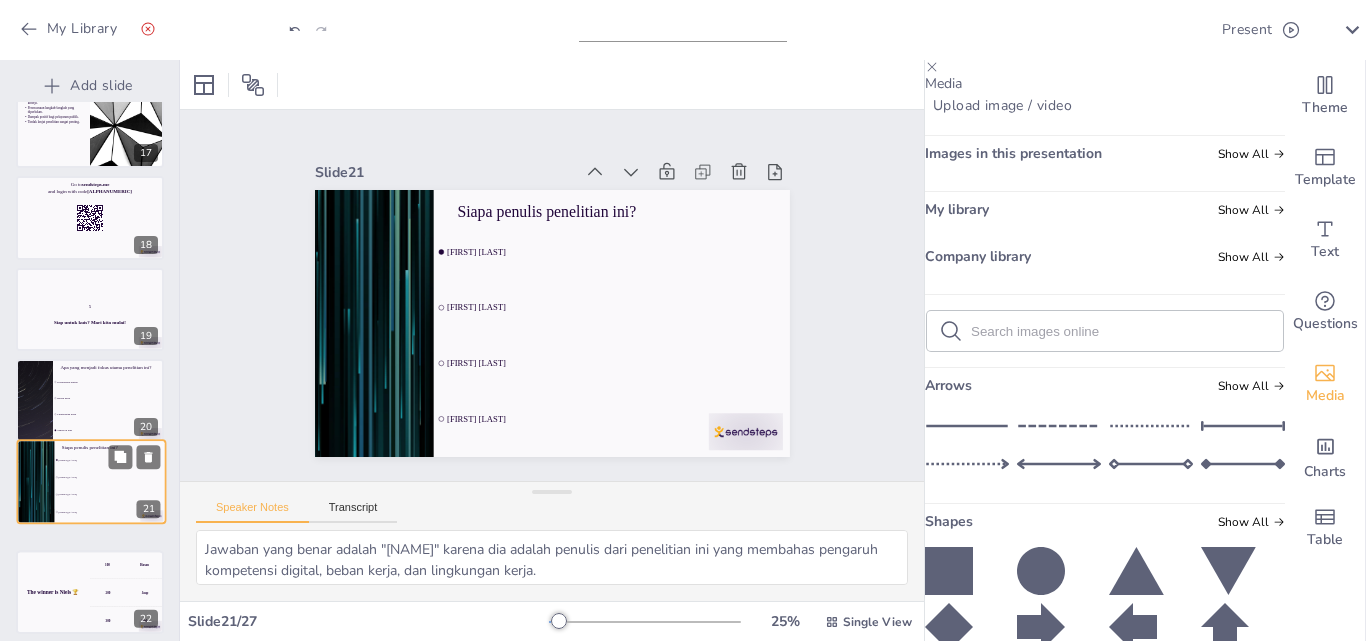 scroll, scrollTop: 1626, scrollLeft: 0, axis: vertical 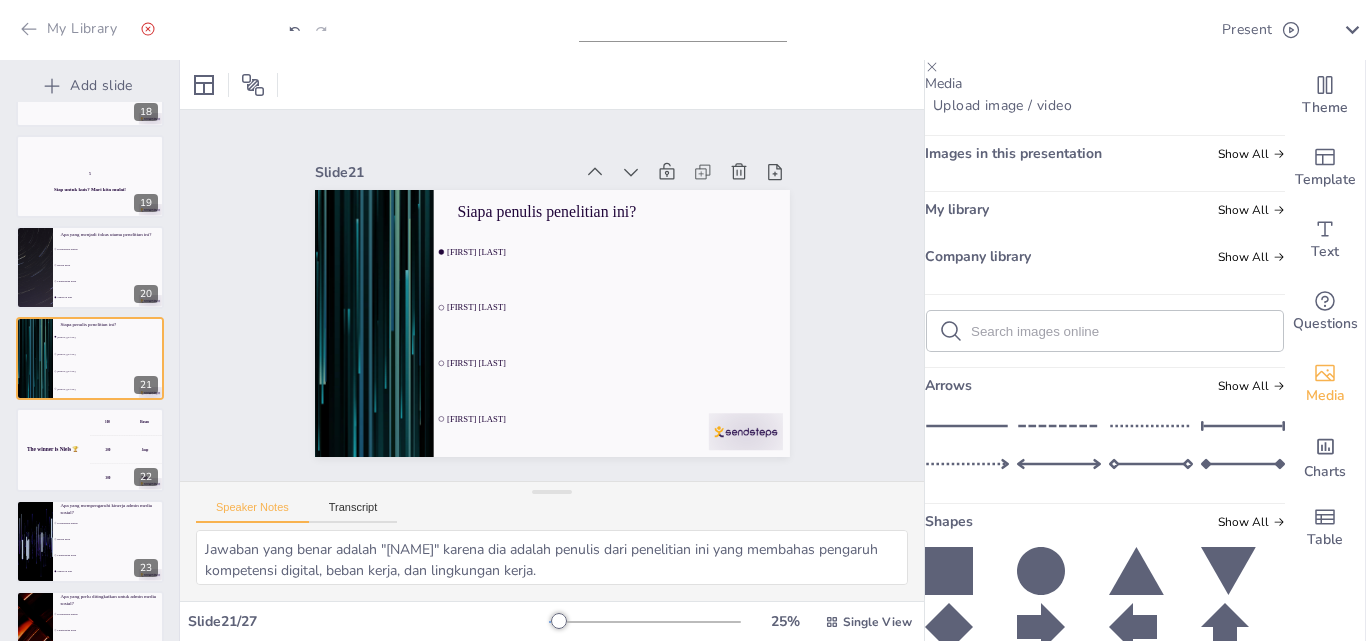 click 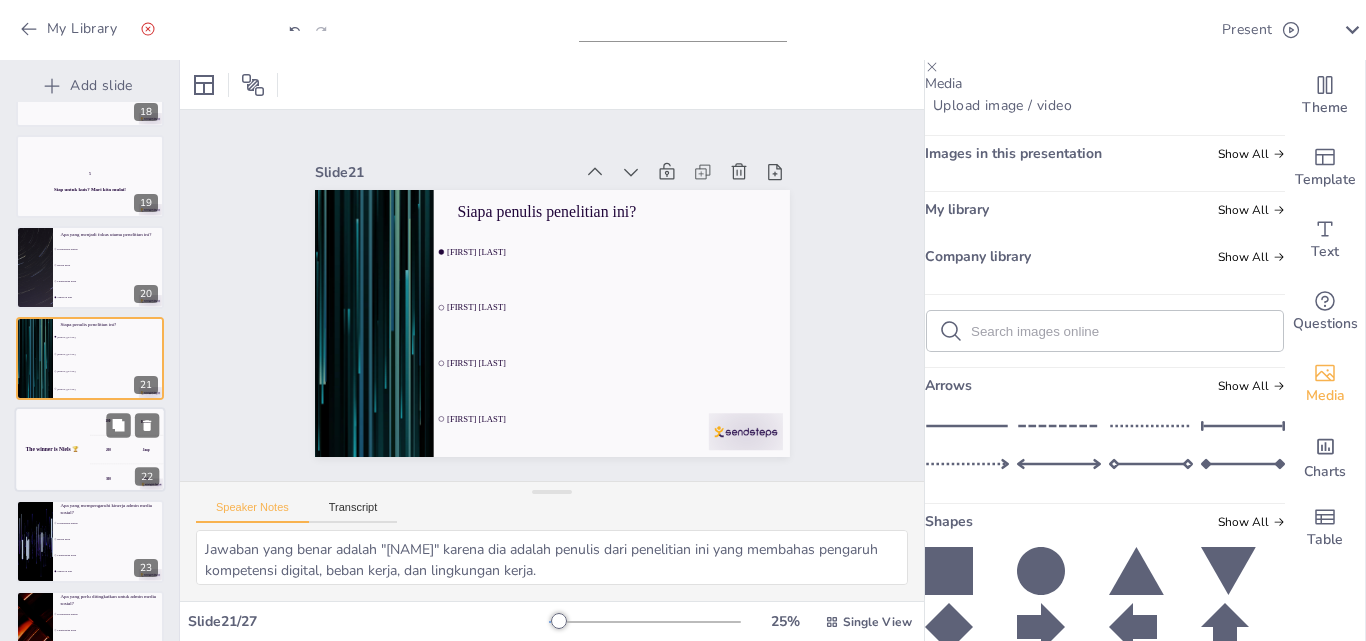 click on "The winner is   Niels 🏆" at bounding box center (52, 449) 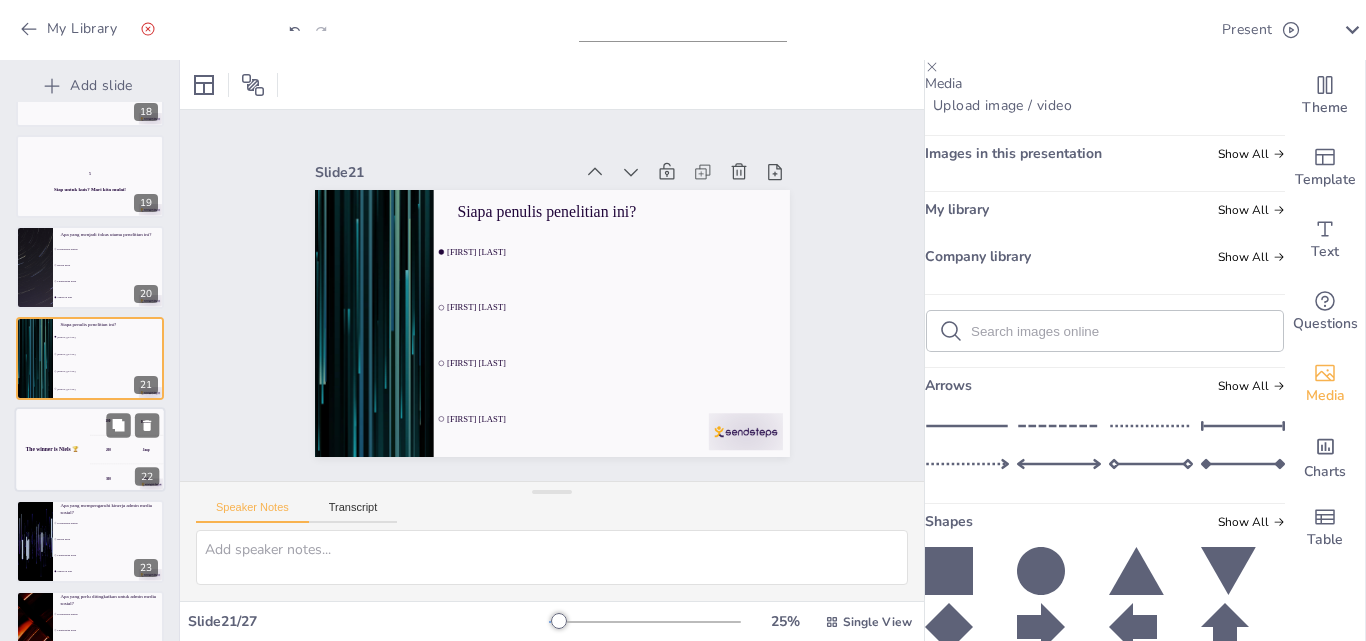 scroll, scrollTop: 1704, scrollLeft: 0, axis: vertical 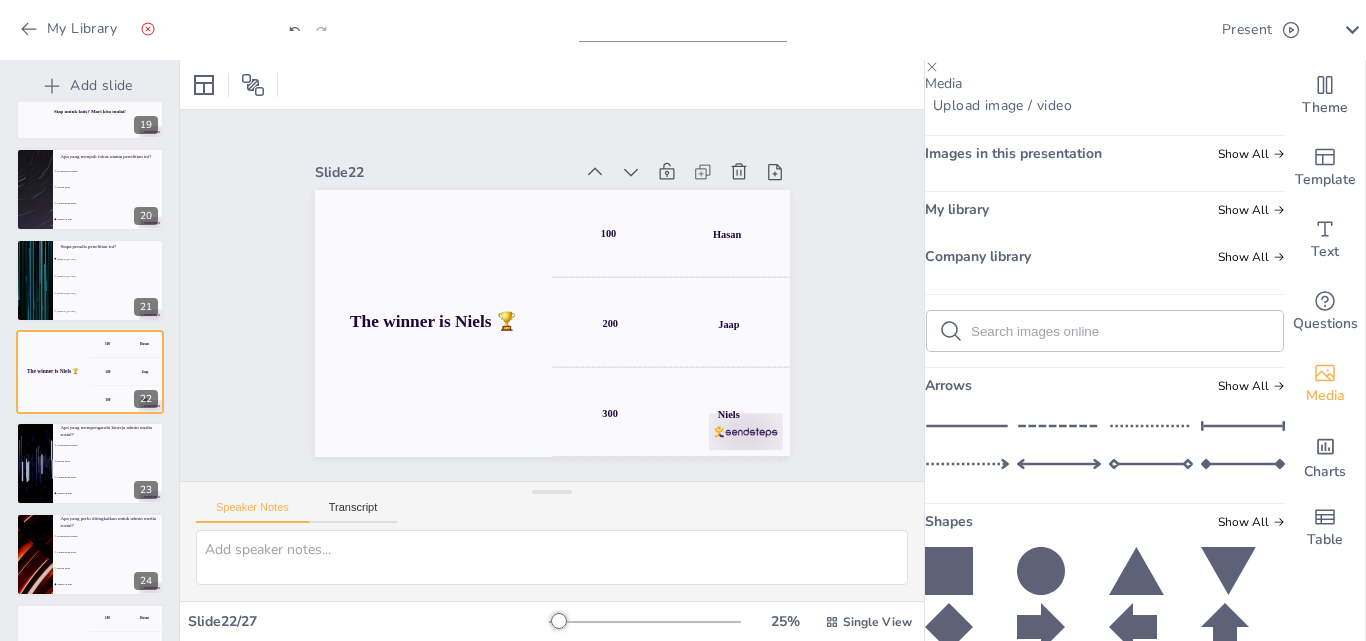 click on "Lingkungan kerja" at bounding box center (110, 552) 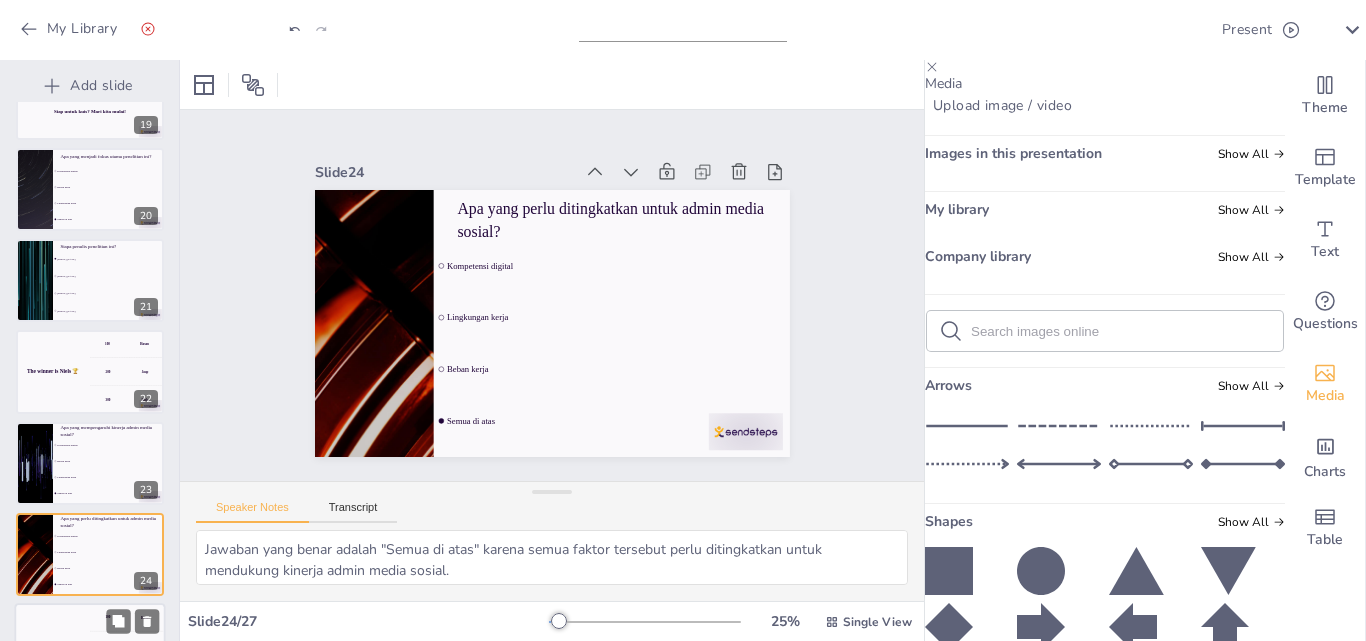 scroll, scrollTop: 1887, scrollLeft: 0, axis: vertical 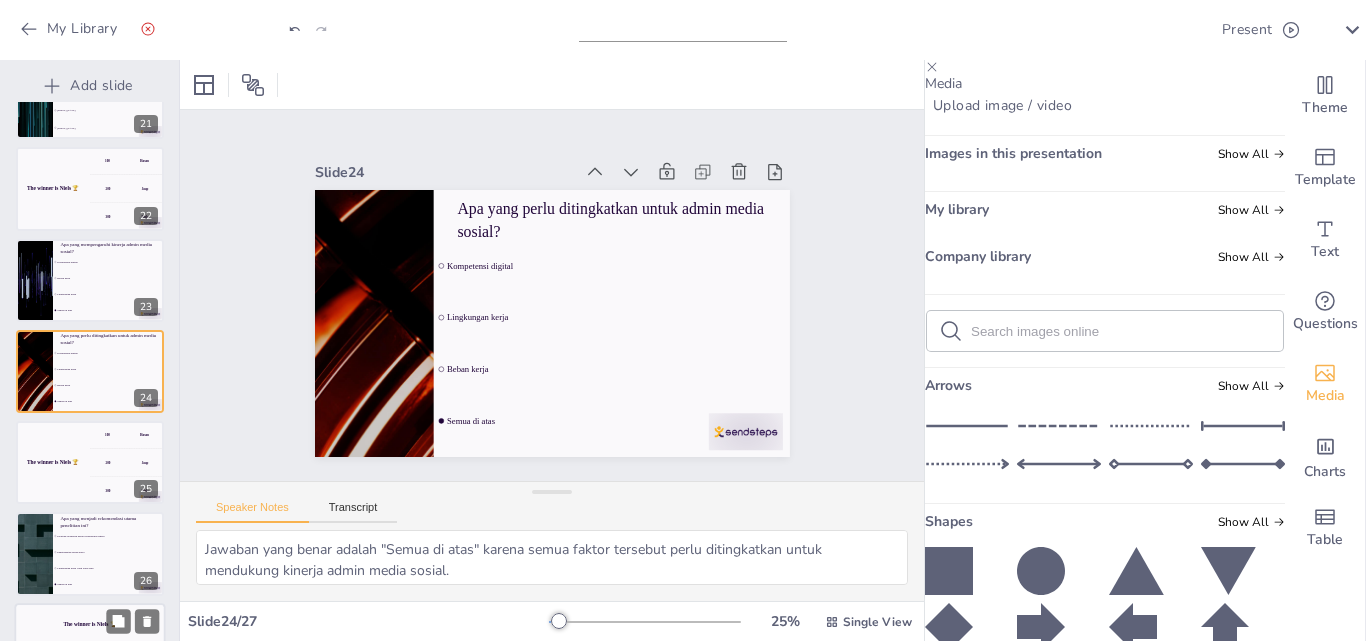 click on "Pengurangan beban kerja" at bounding box center (108, 551) 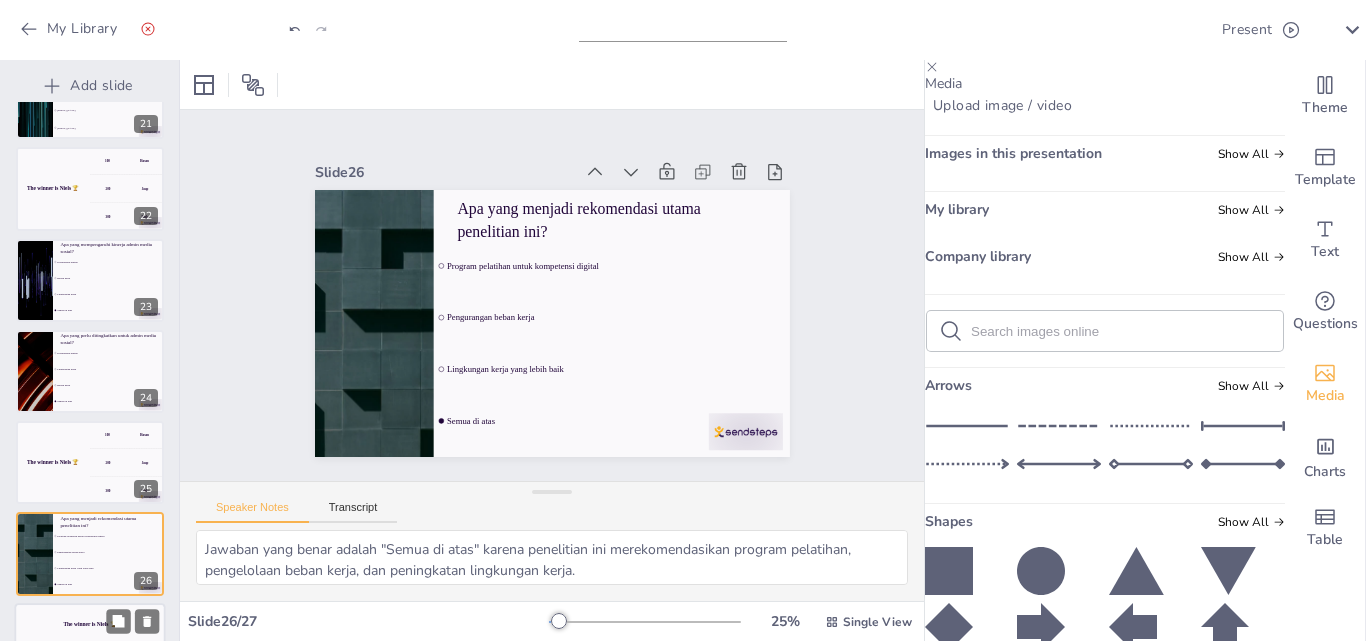 scroll, scrollTop: 1949, scrollLeft: 0, axis: vertical 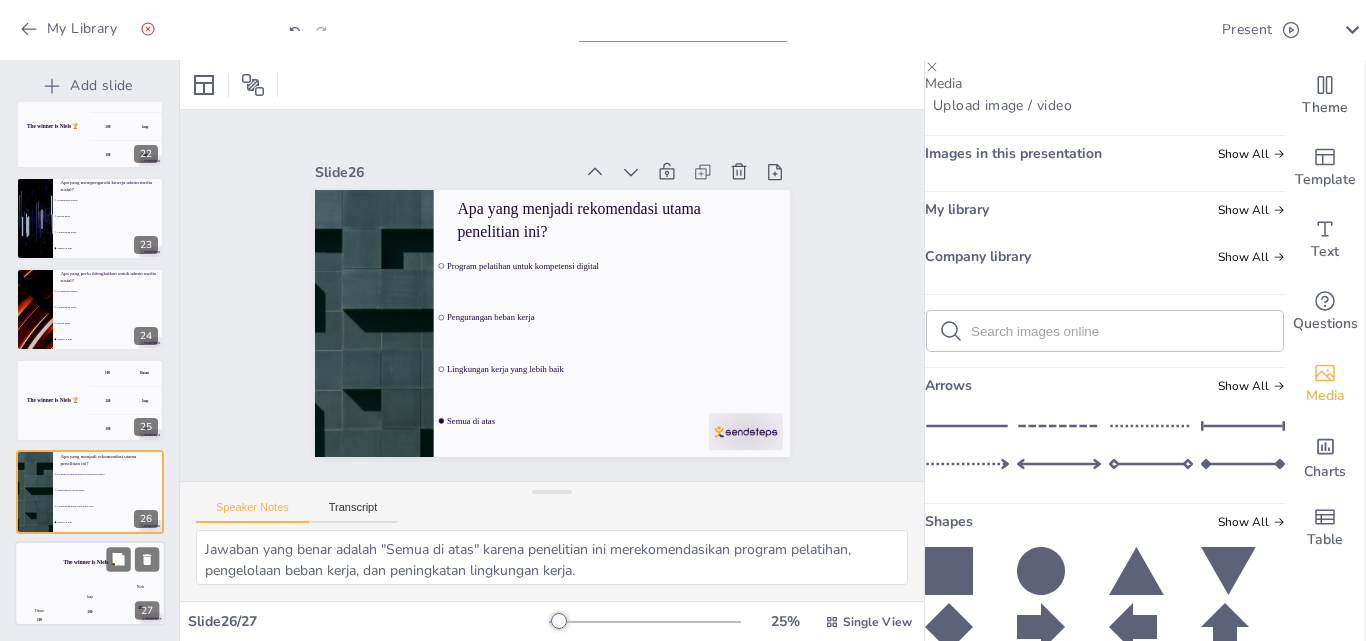 click on "The winner is   Niels 🏆" at bounding box center (90, 562) 